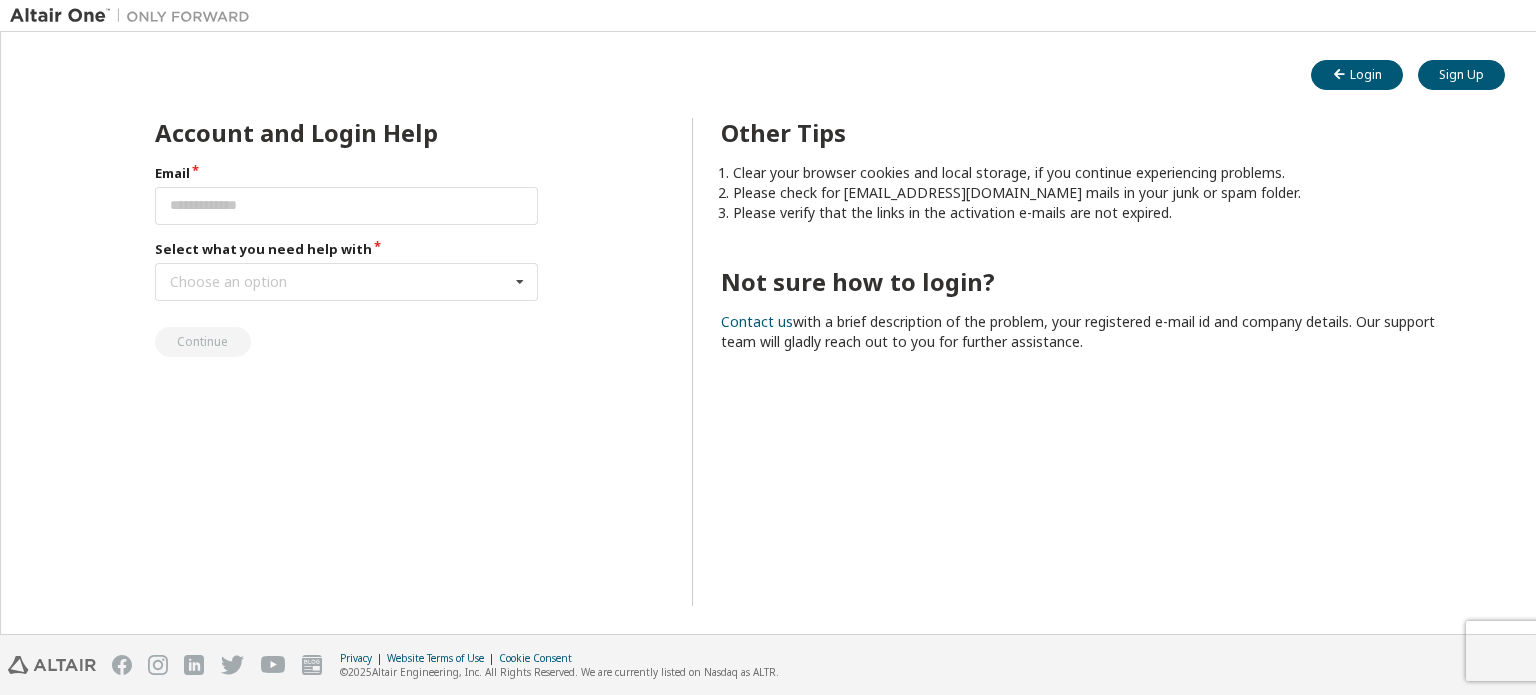 scroll, scrollTop: 0, scrollLeft: 0, axis: both 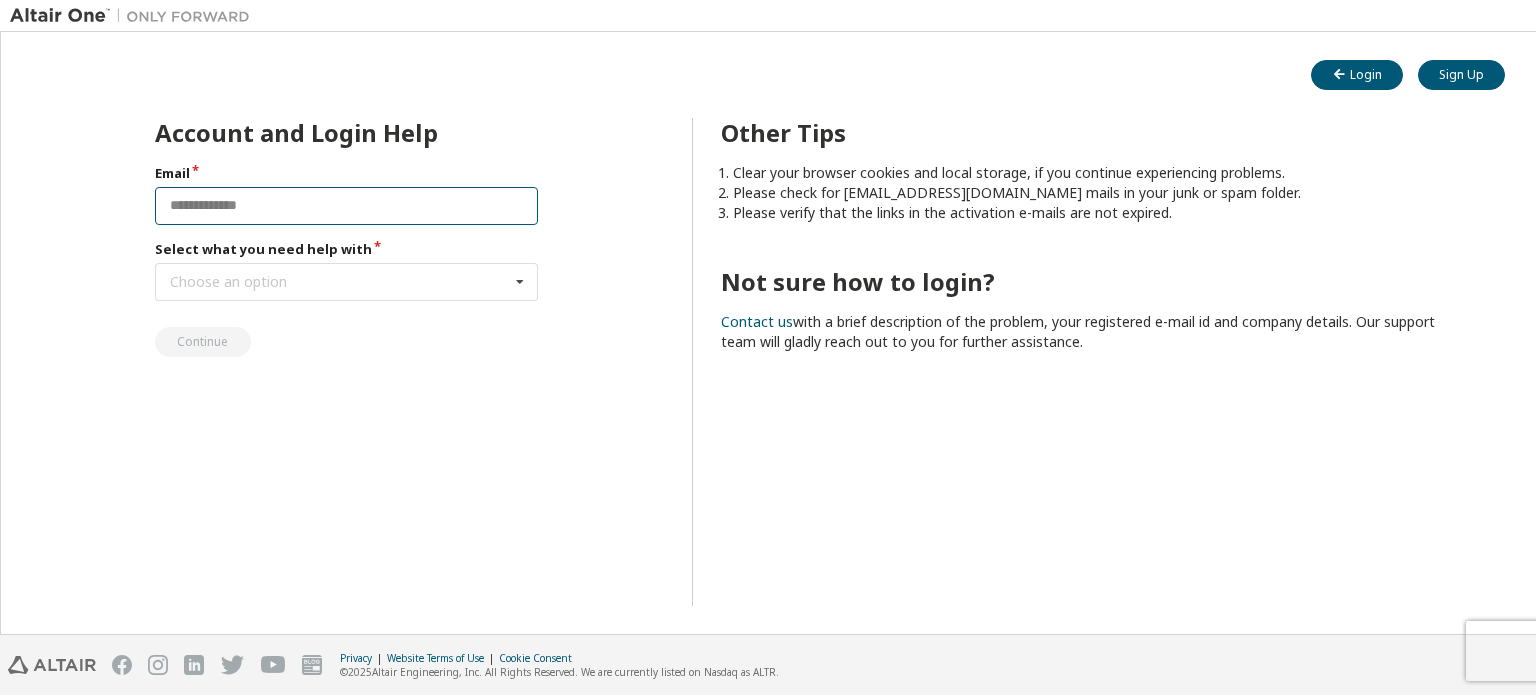 click at bounding box center (347, 206) 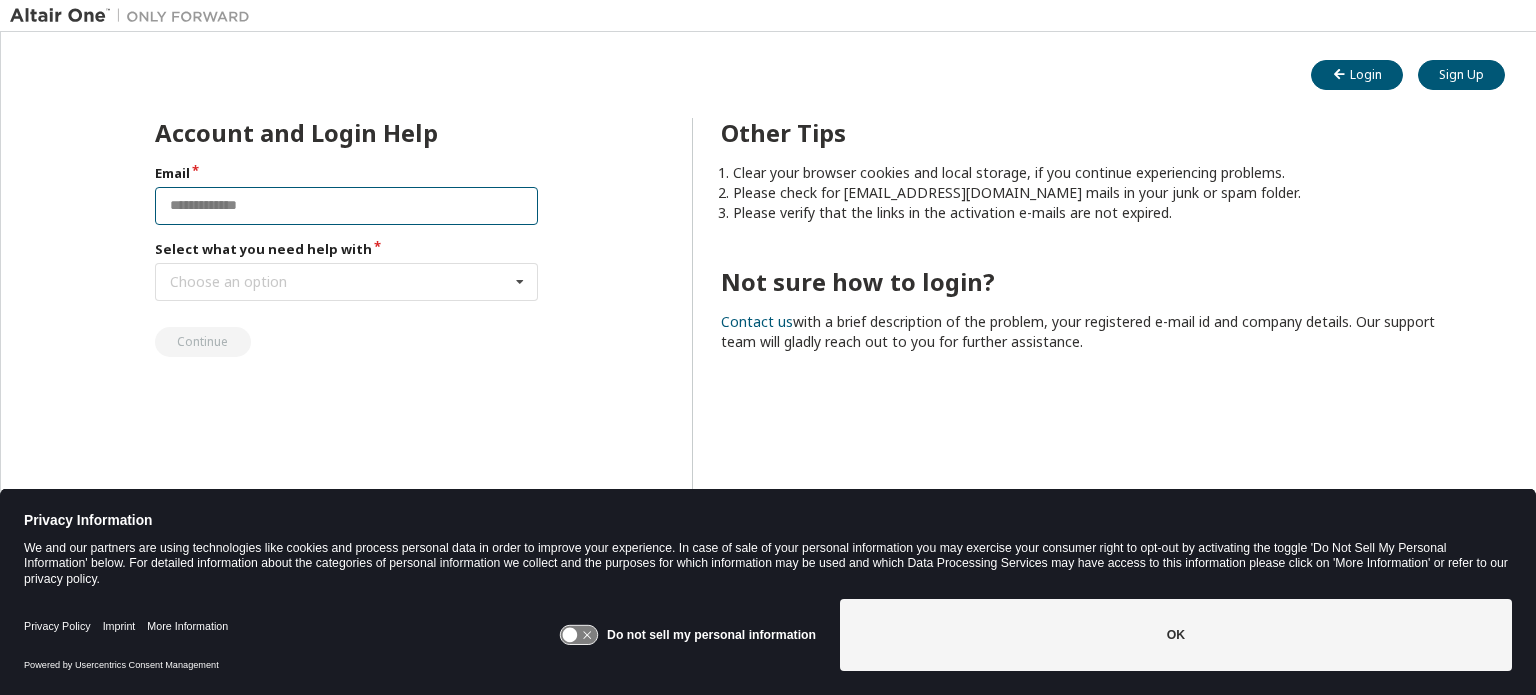 click at bounding box center (347, 206) 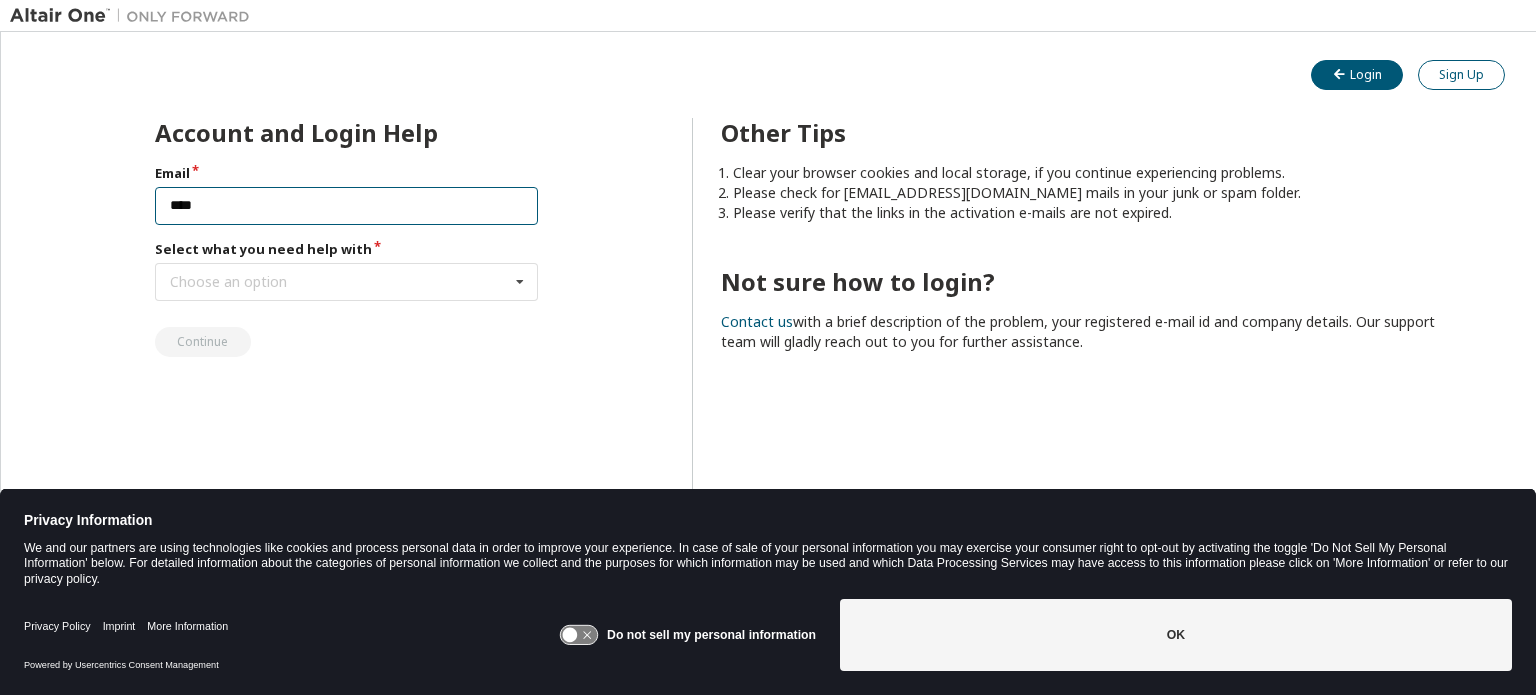type on "****" 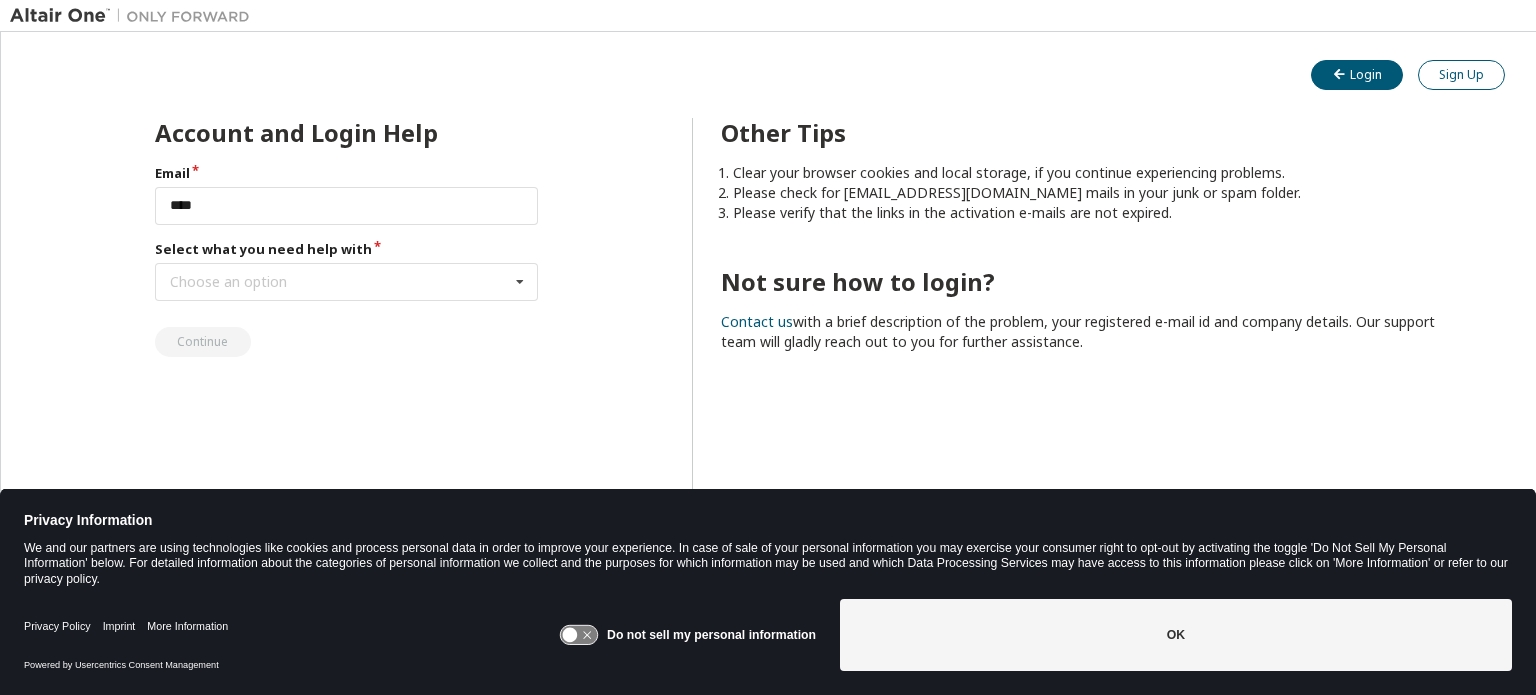 click on "Sign Up" at bounding box center (1461, 75) 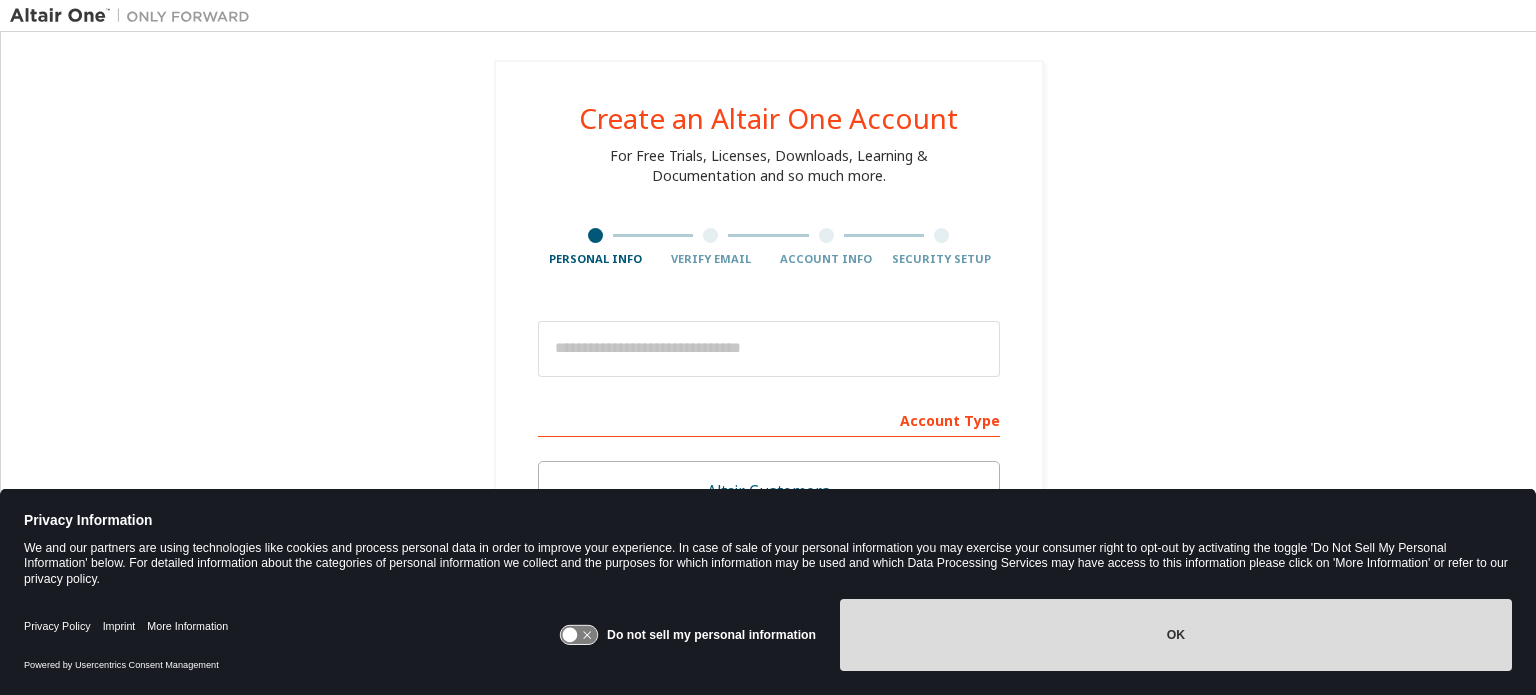 click on "OK" at bounding box center (1176, 635) 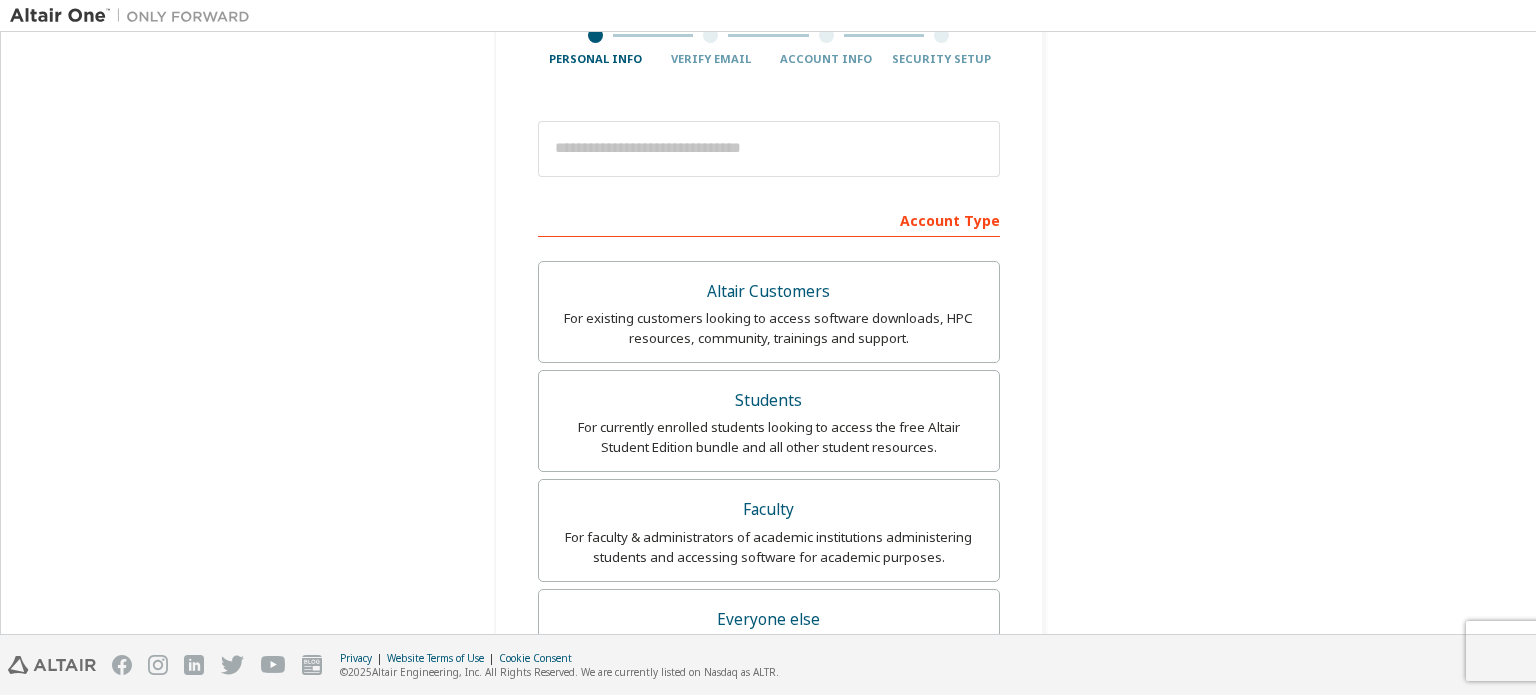 scroll, scrollTop: 100, scrollLeft: 0, axis: vertical 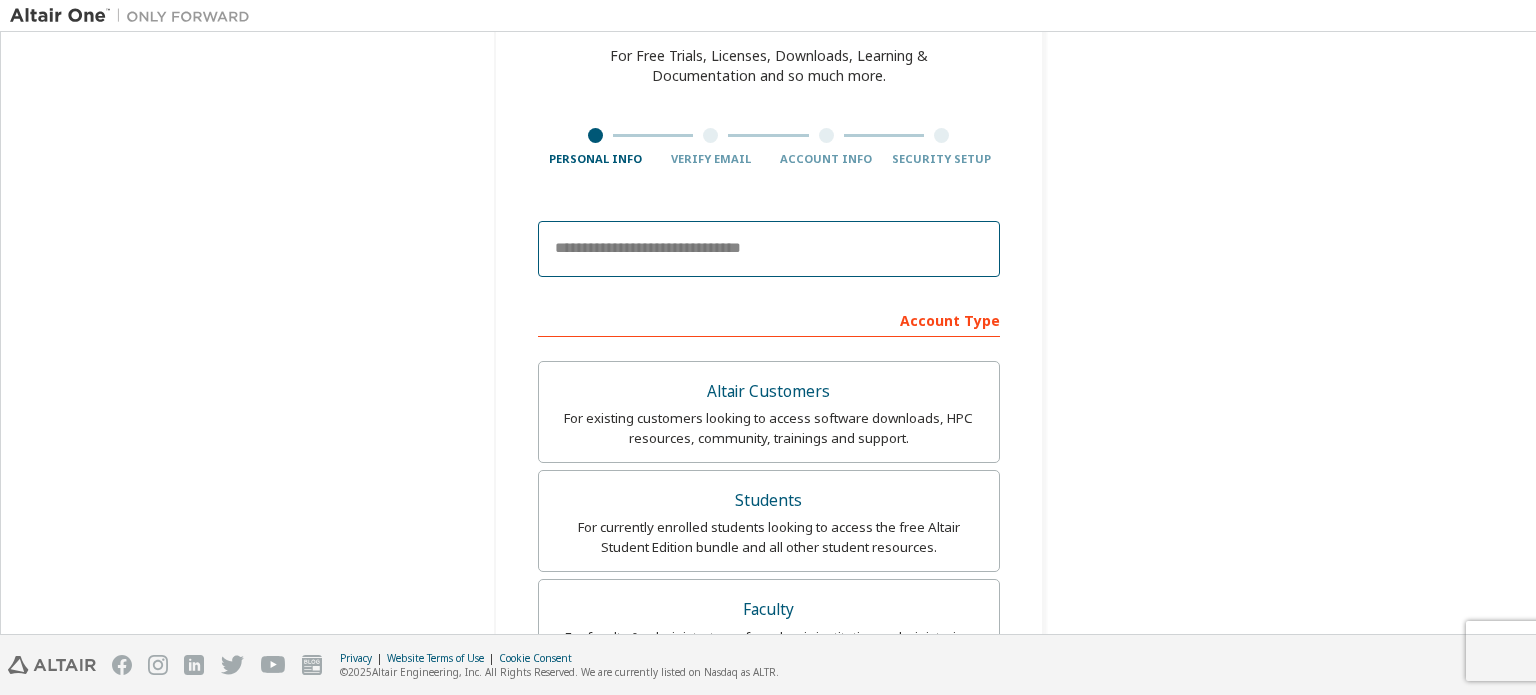 click at bounding box center (769, 249) 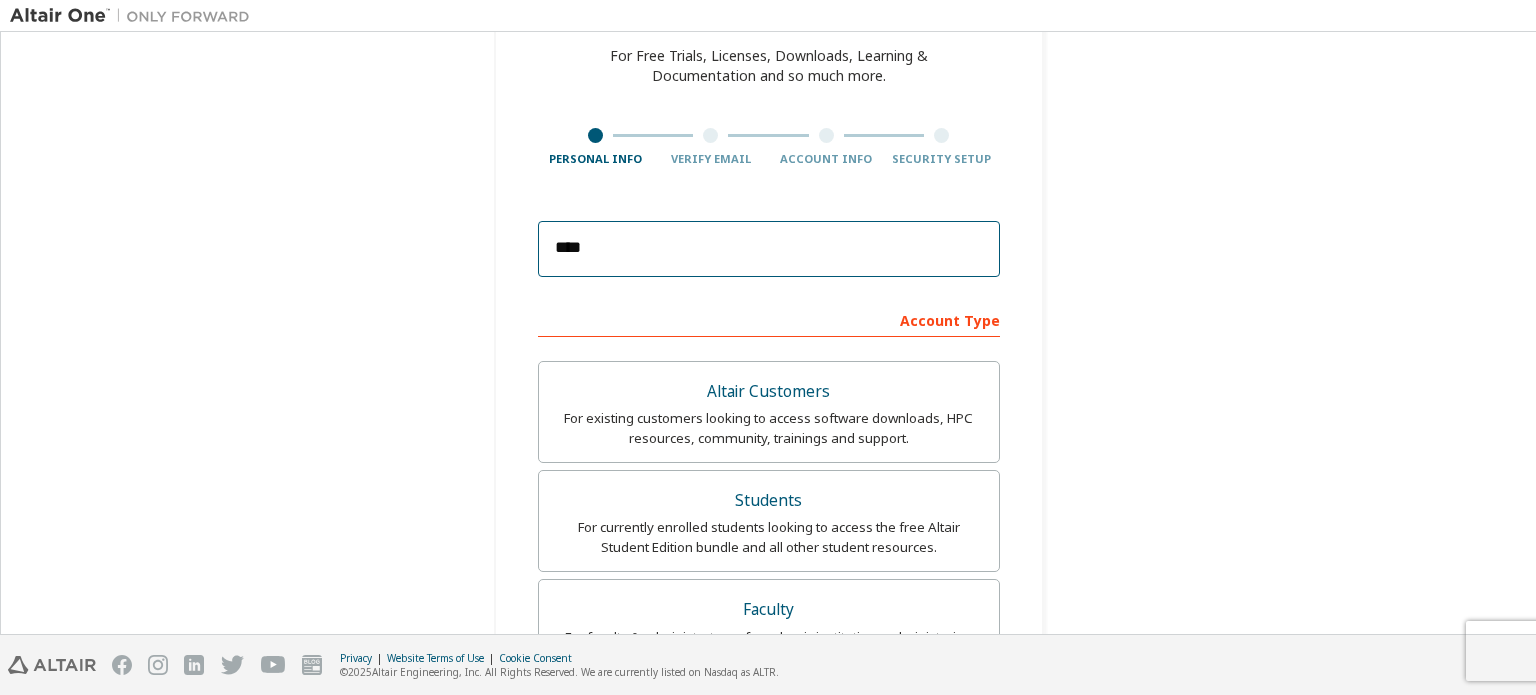 type on "**********" 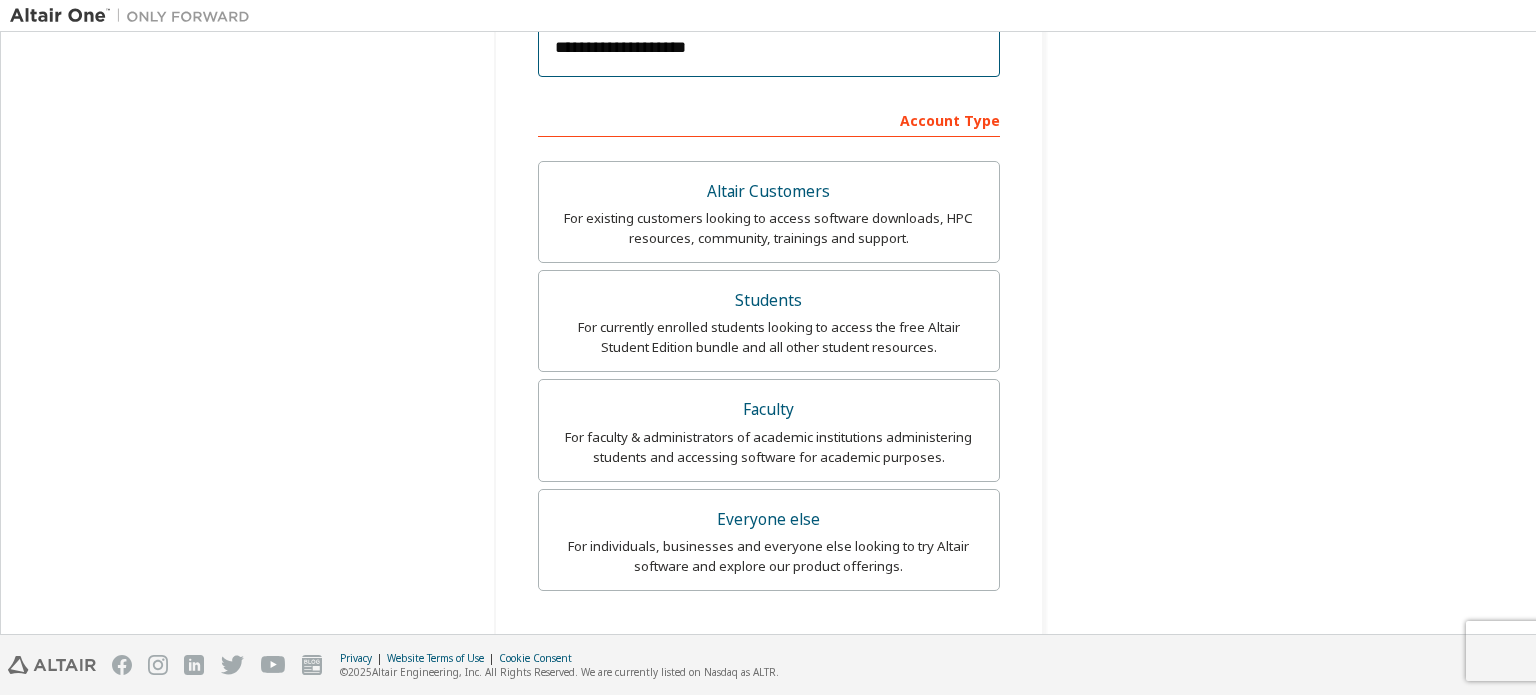 scroll, scrollTop: 0, scrollLeft: 0, axis: both 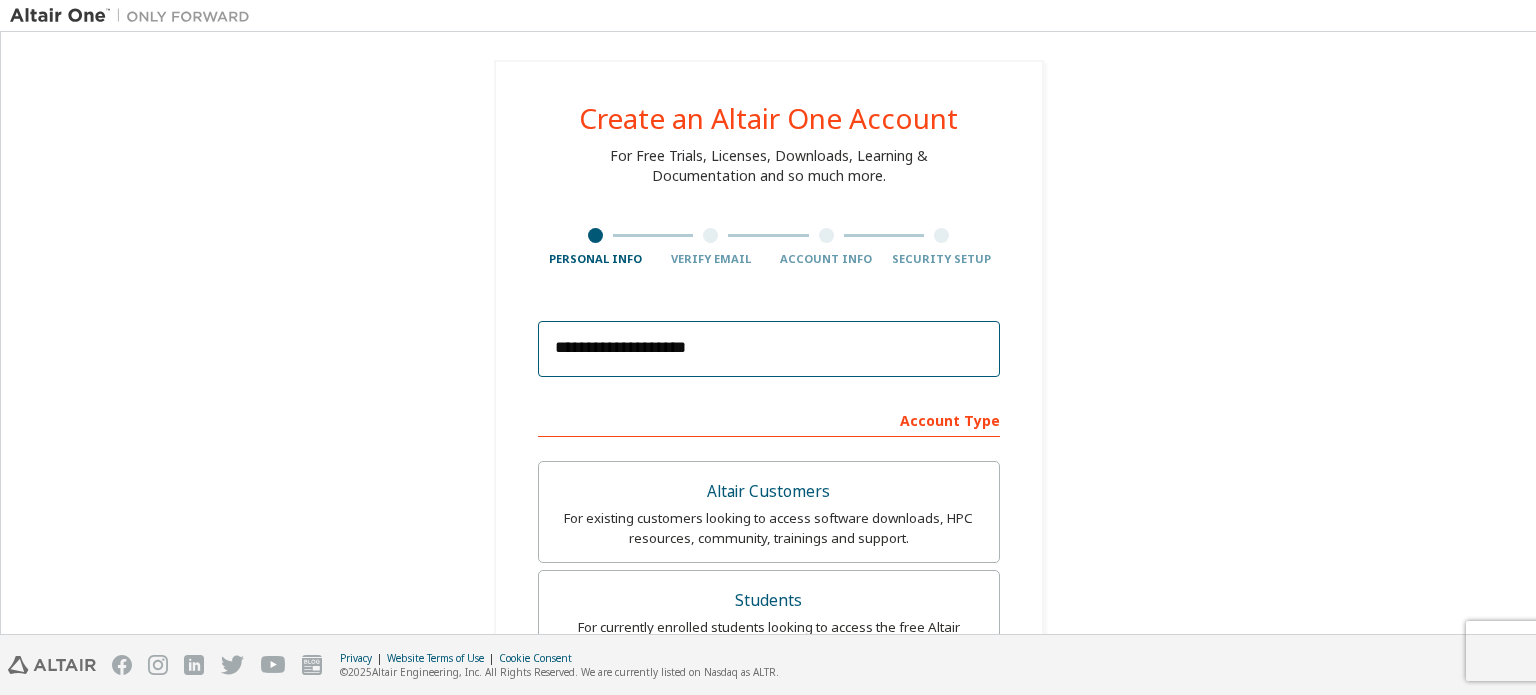 click on "**********" at bounding box center (769, 349) 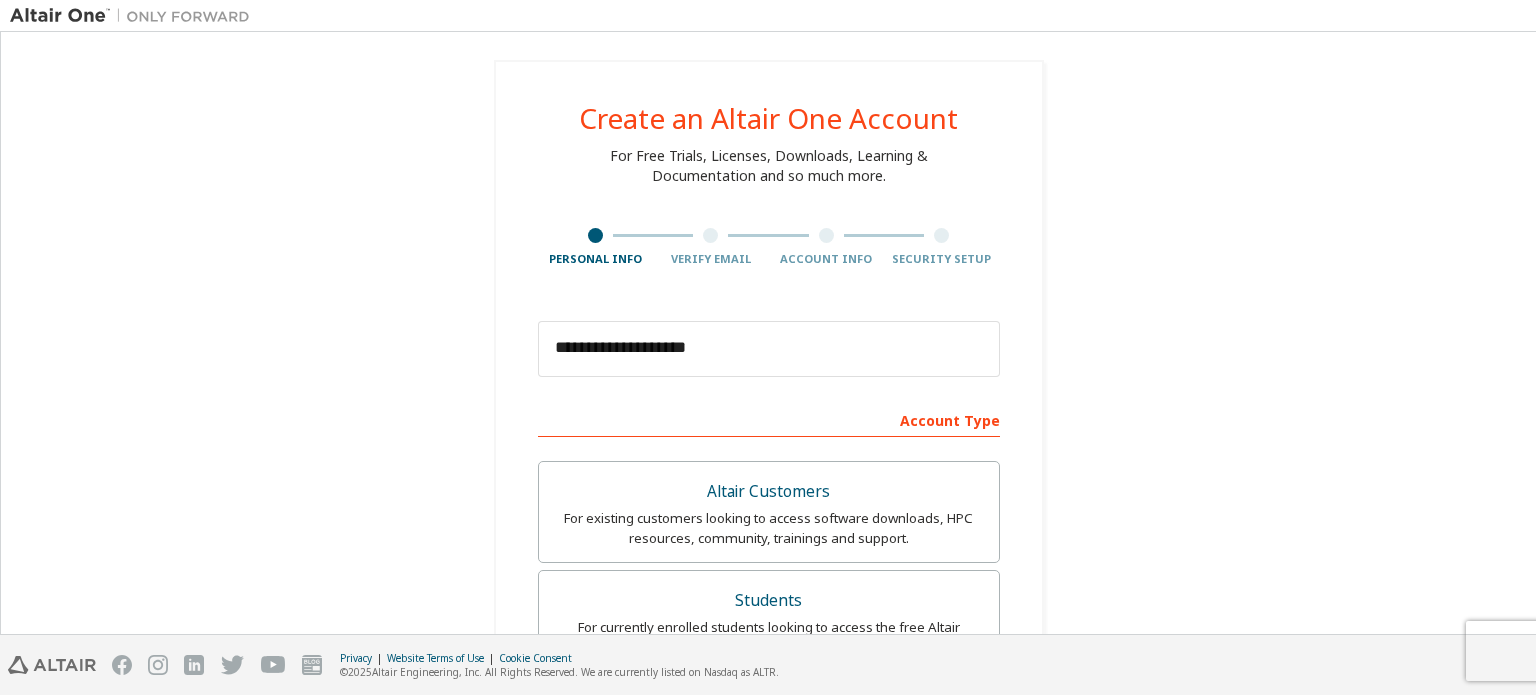 click on "**********" at bounding box center [768, 687] 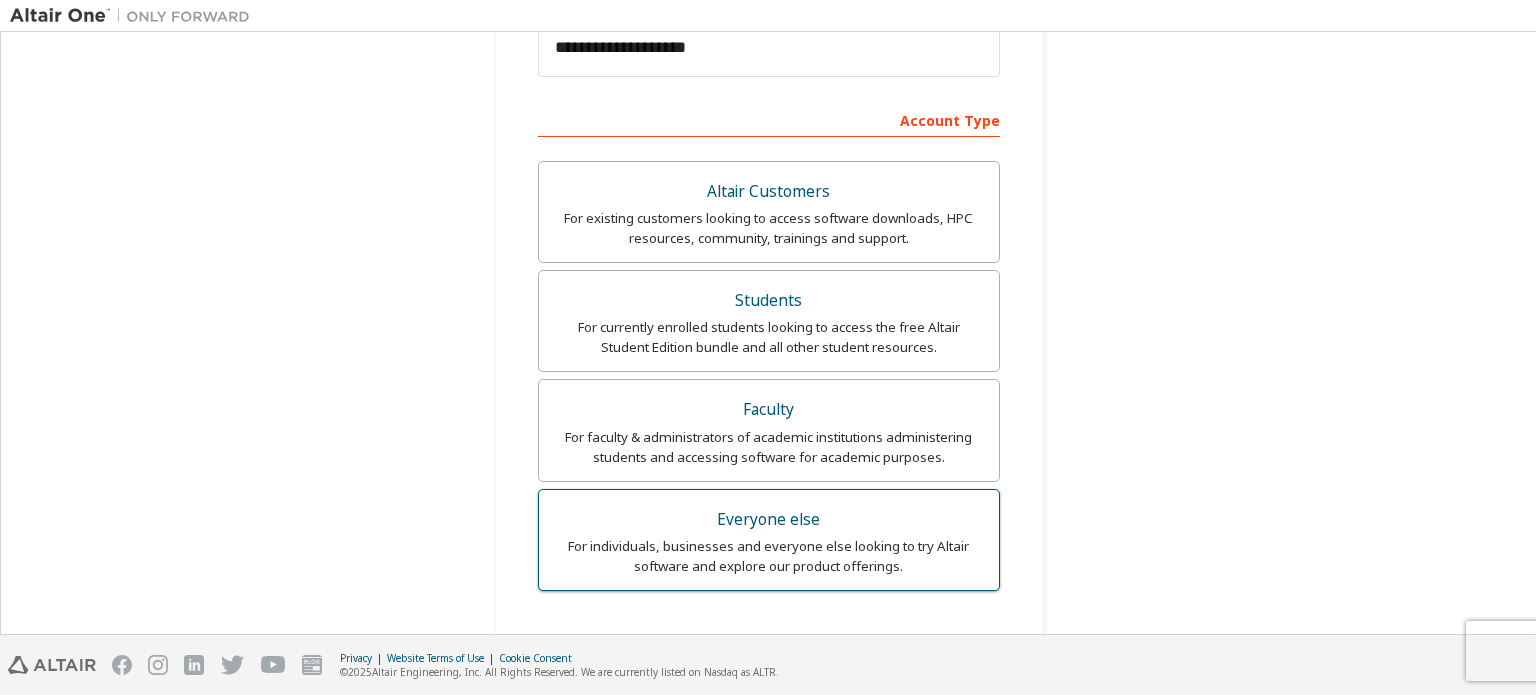click on "Everyone else" at bounding box center [769, 520] 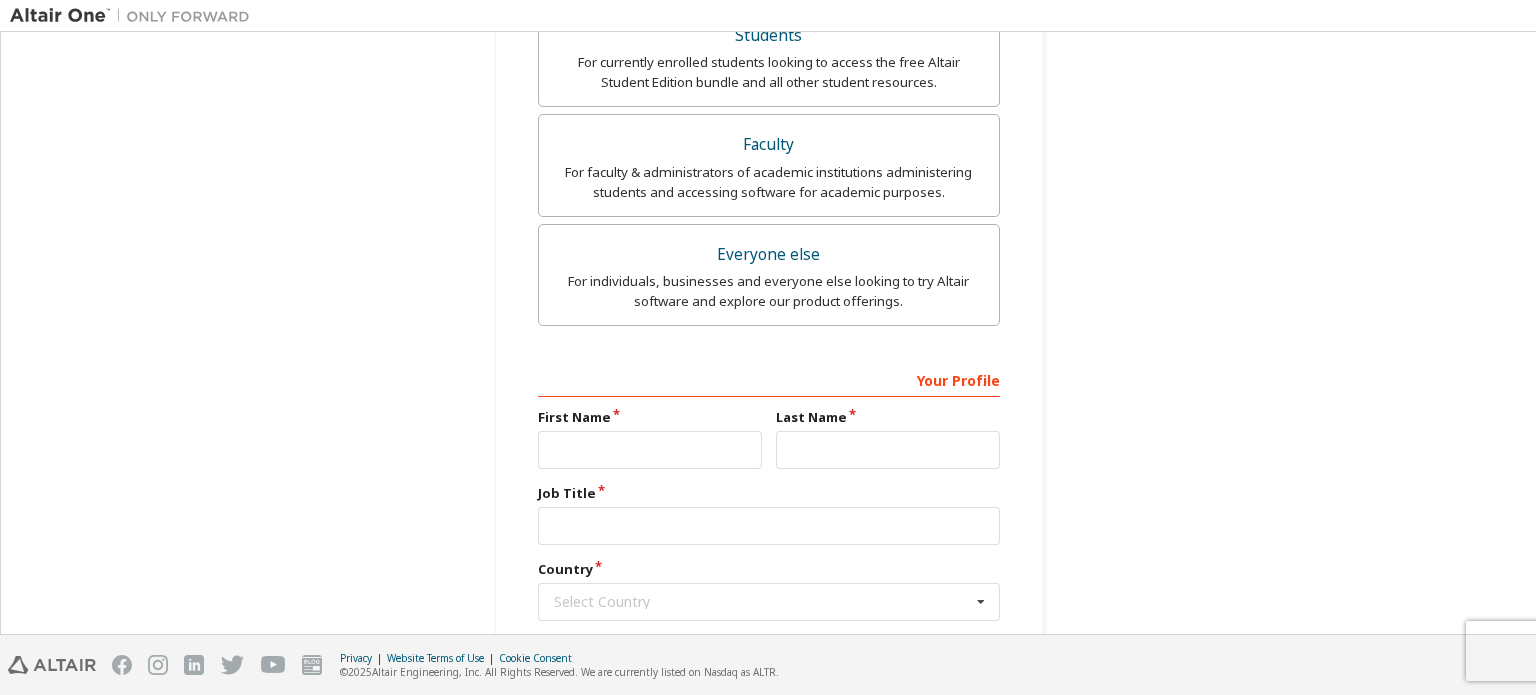 scroll, scrollTop: 600, scrollLeft: 0, axis: vertical 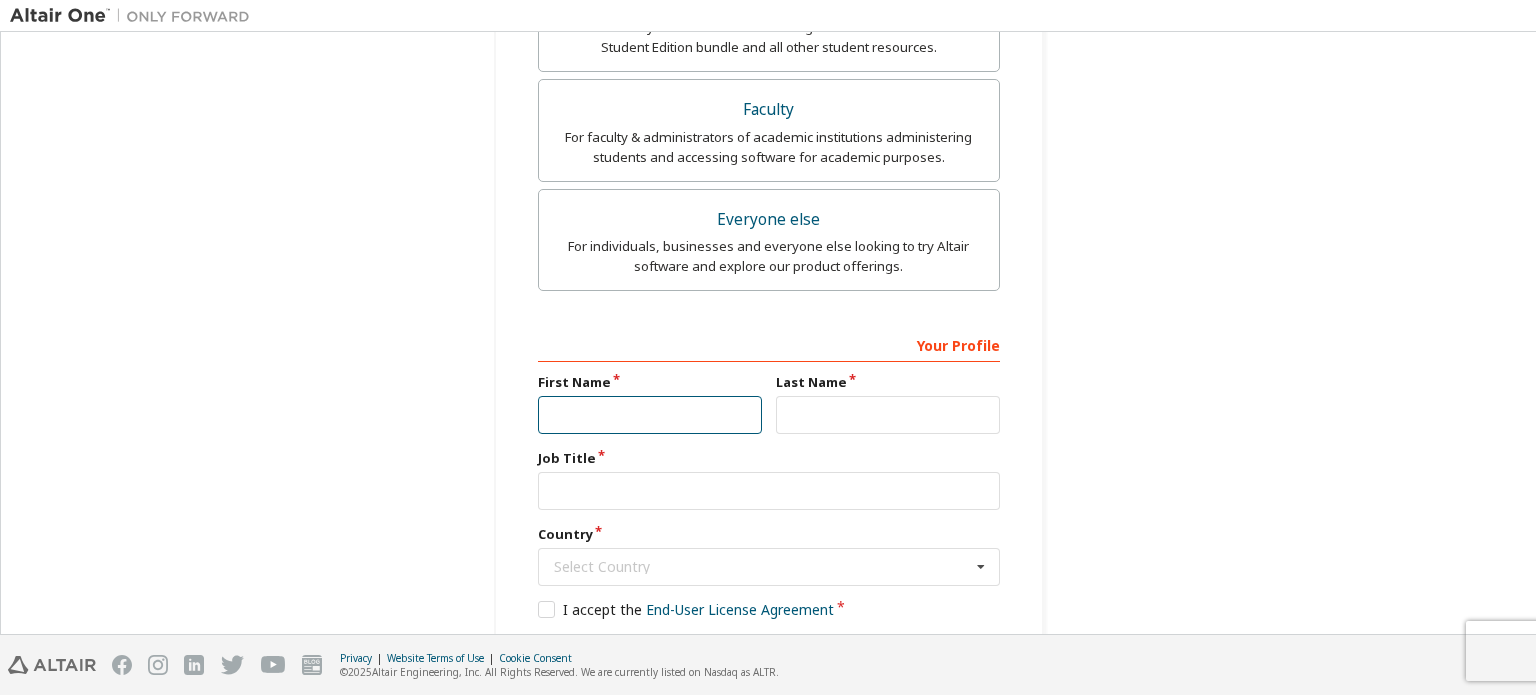 click at bounding box center [650, 415] 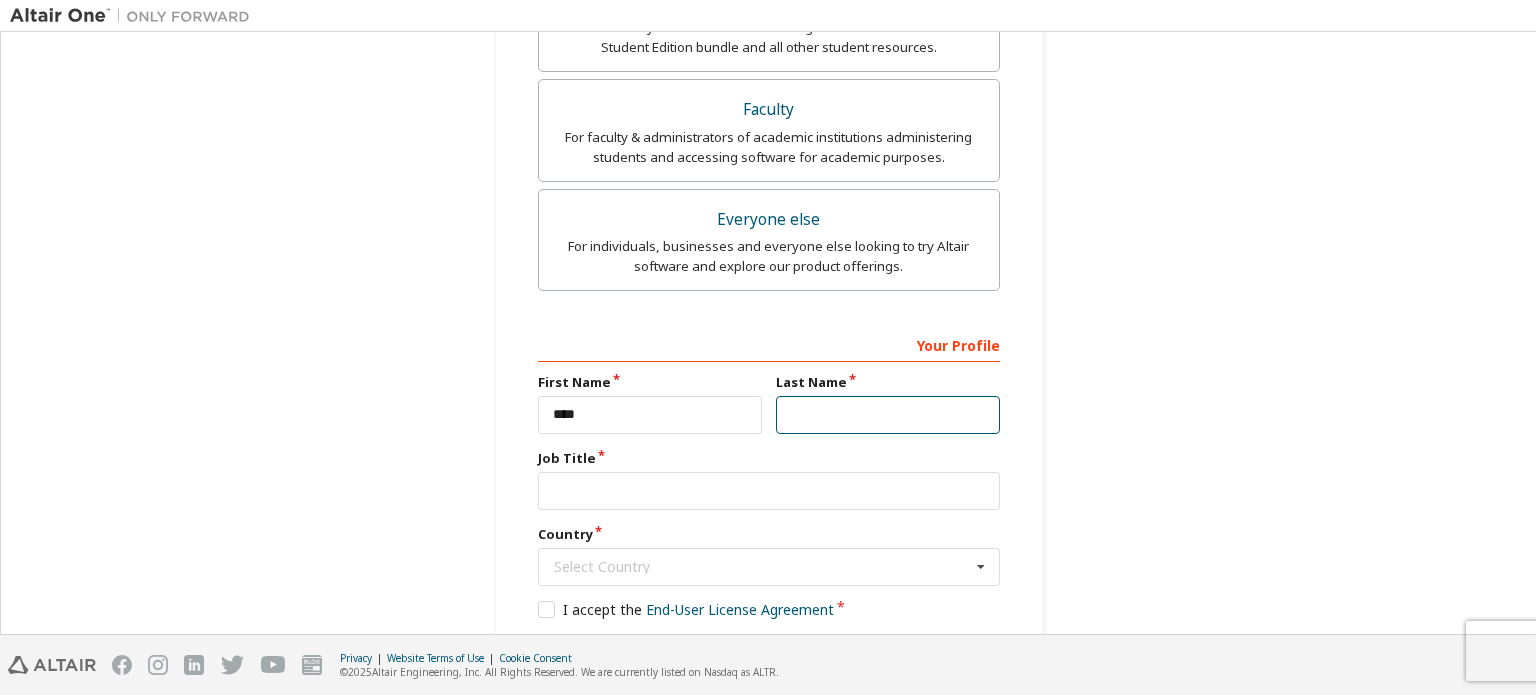 type on "*******" 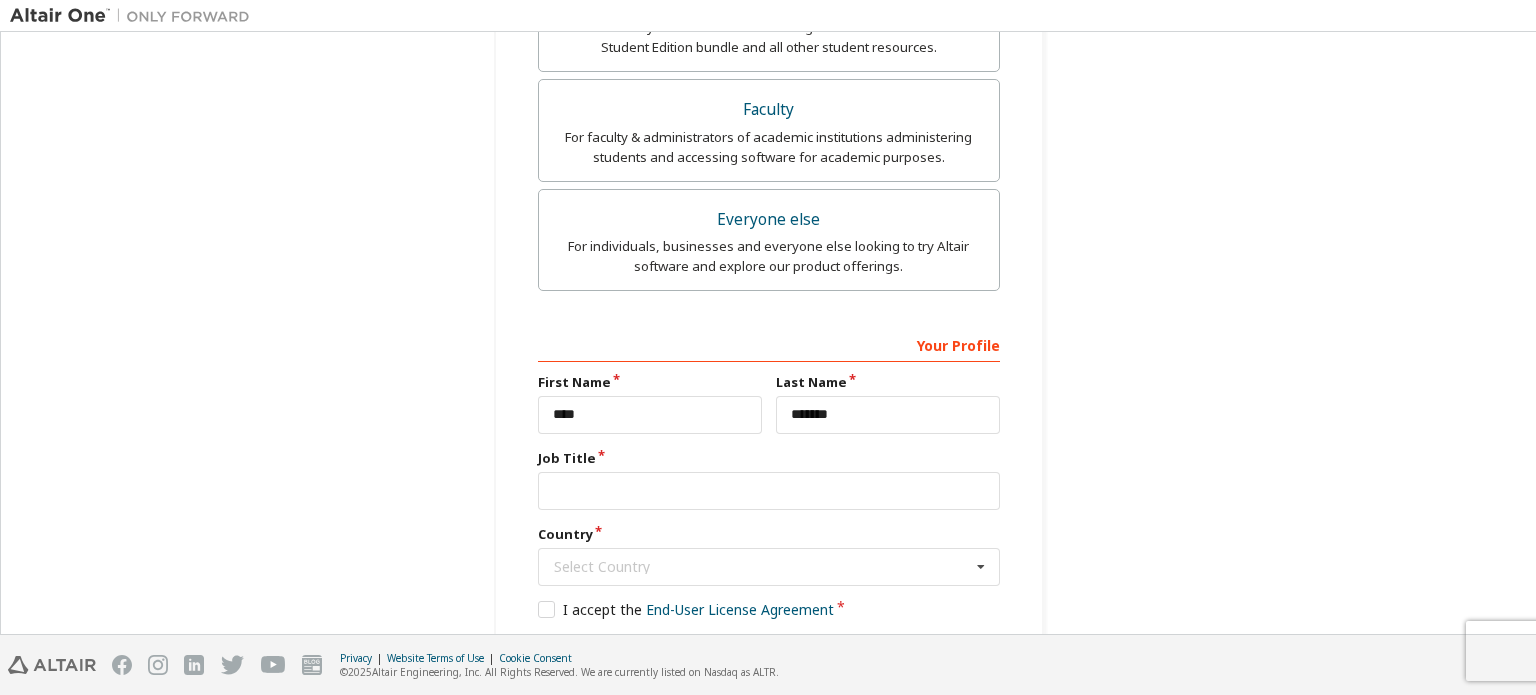 type 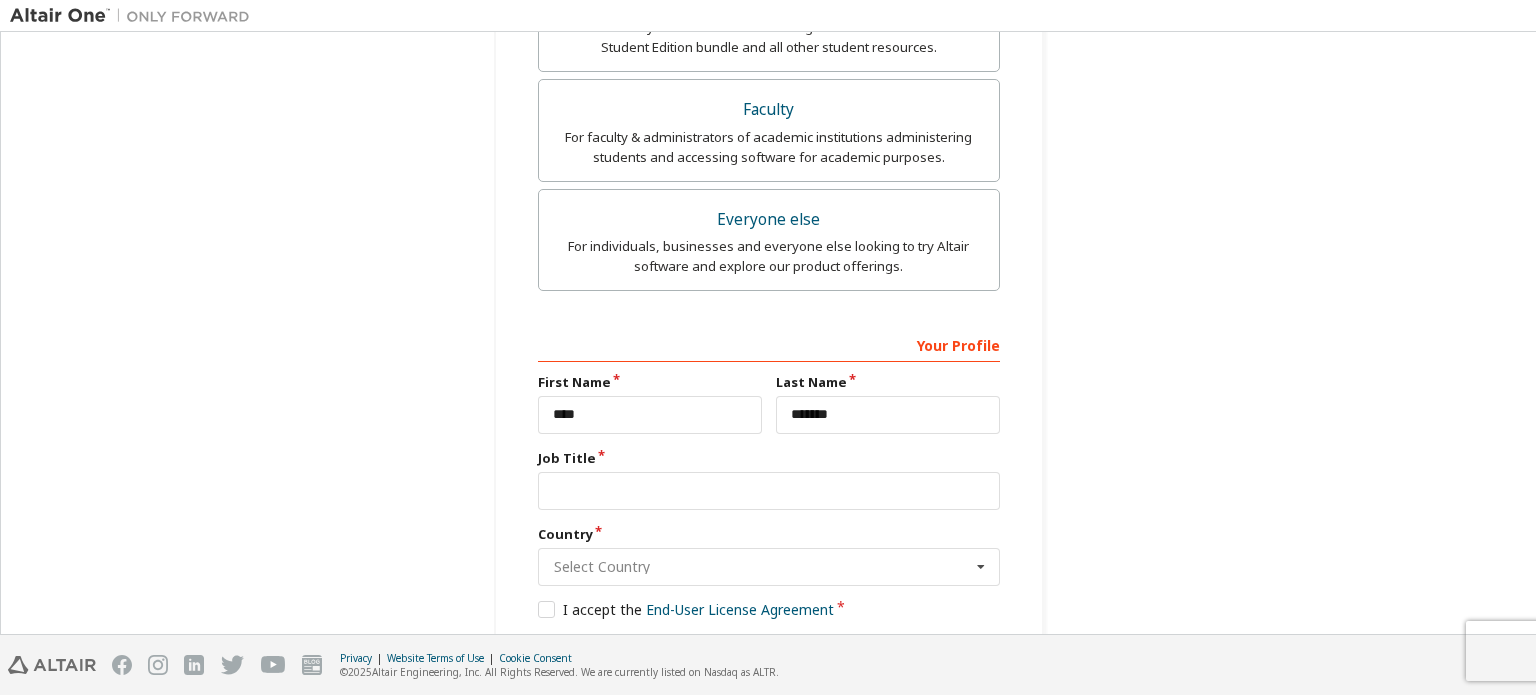 type on "**********" 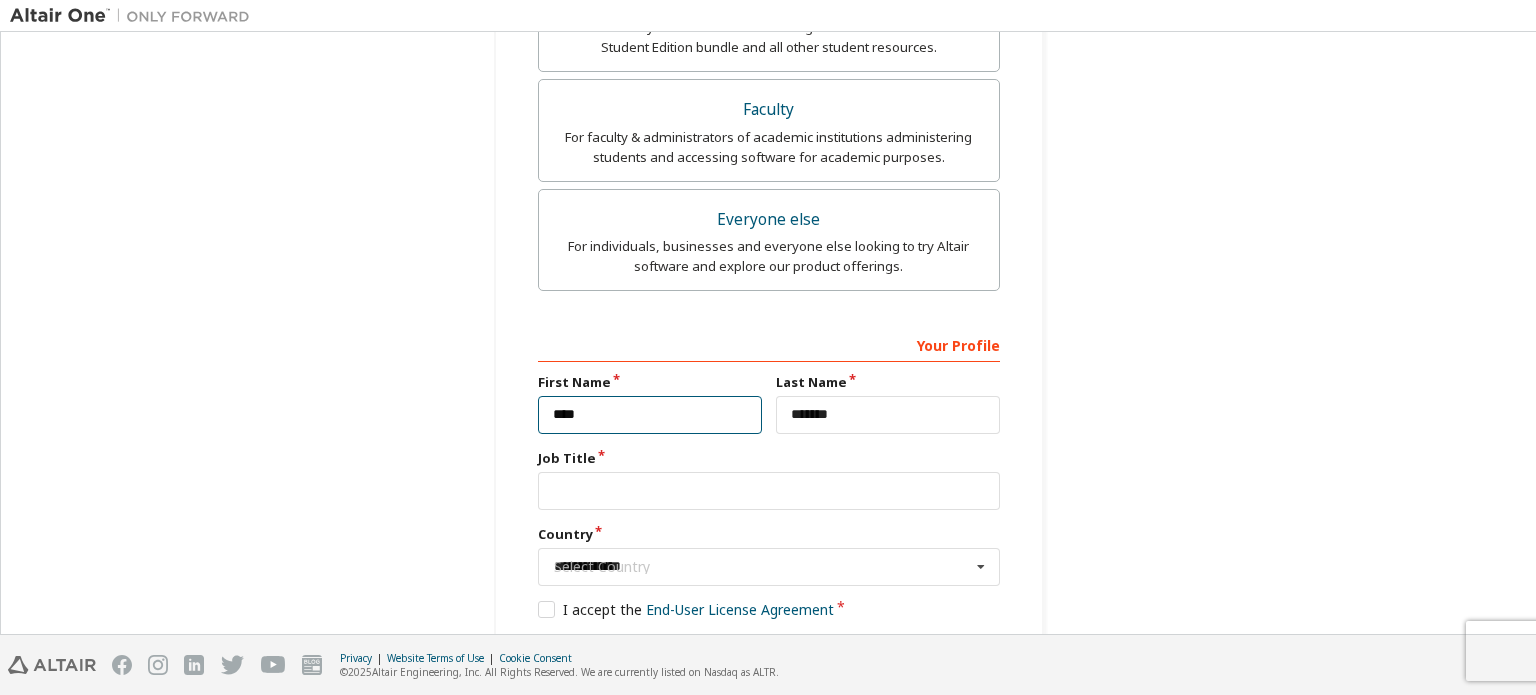 type 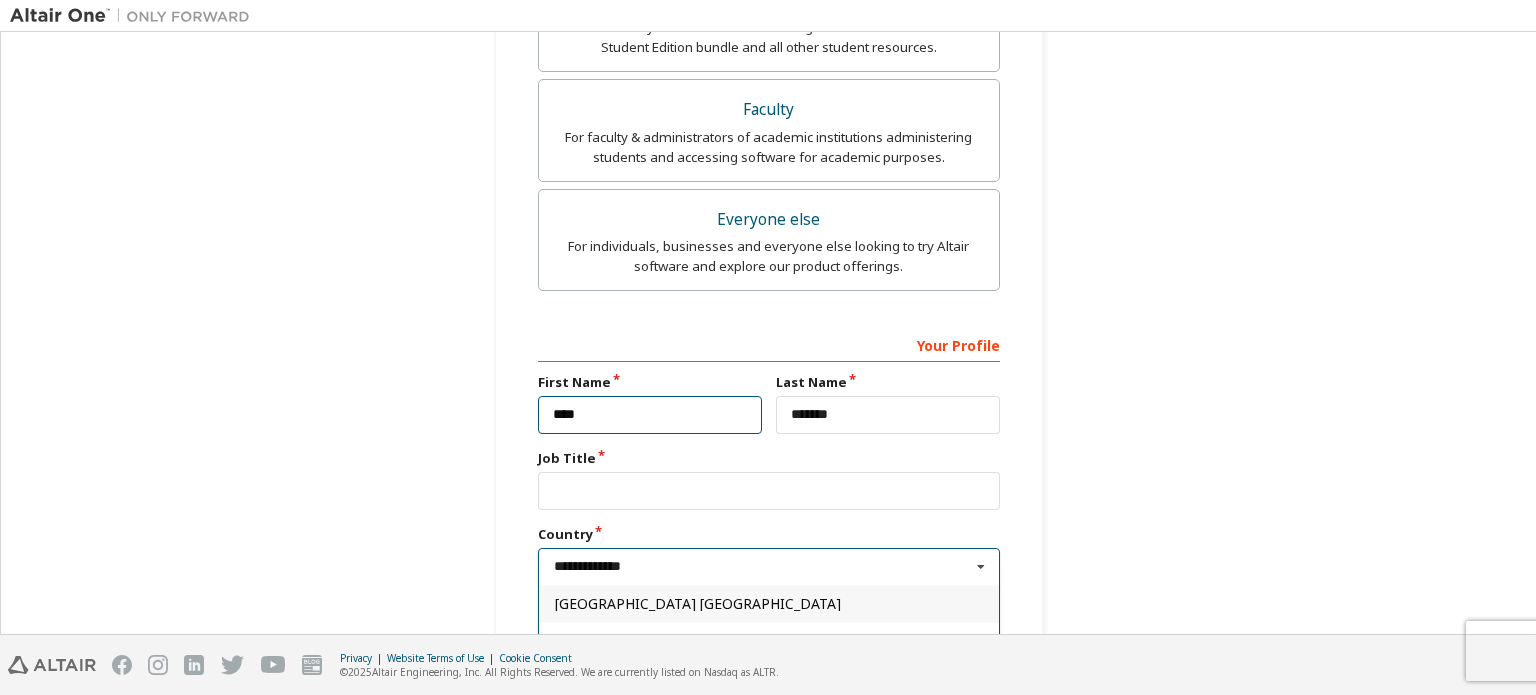 type 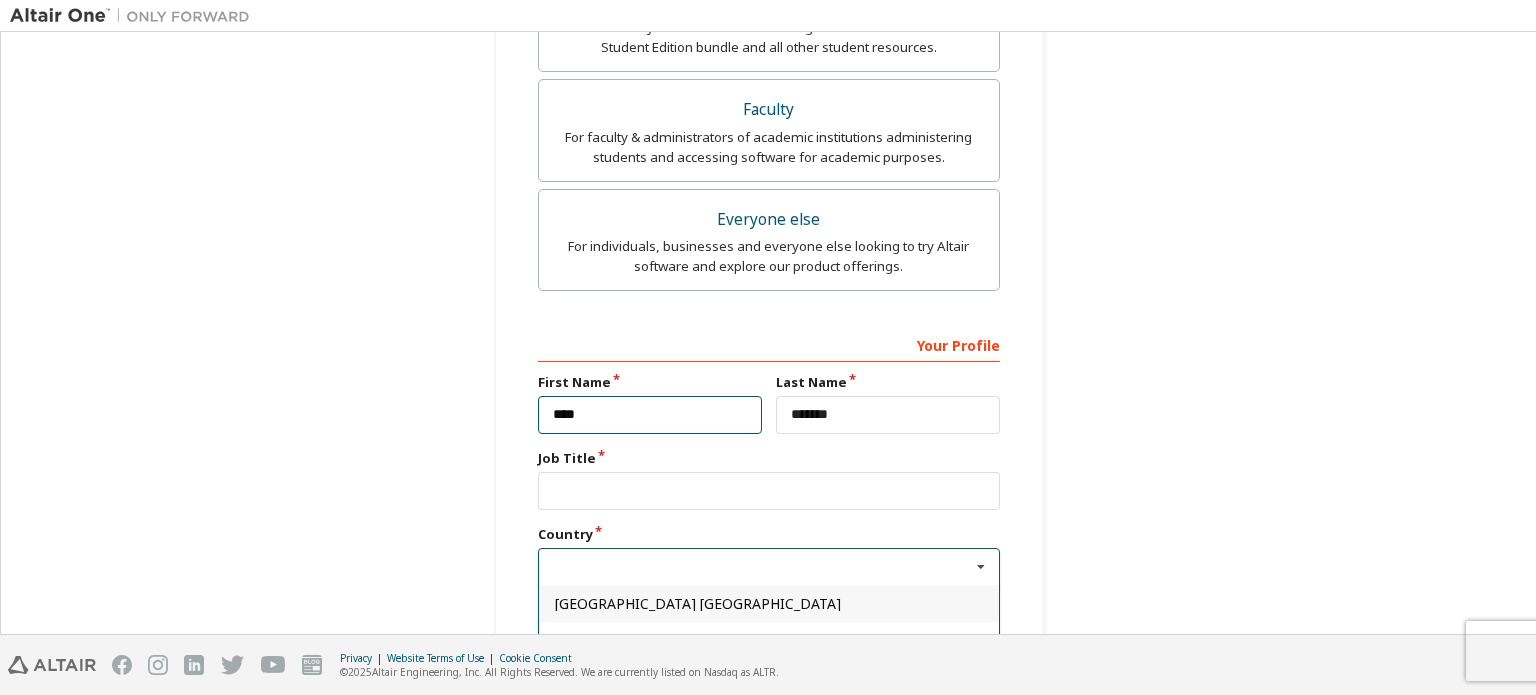 click on "****" at bounding box center [650, 415] 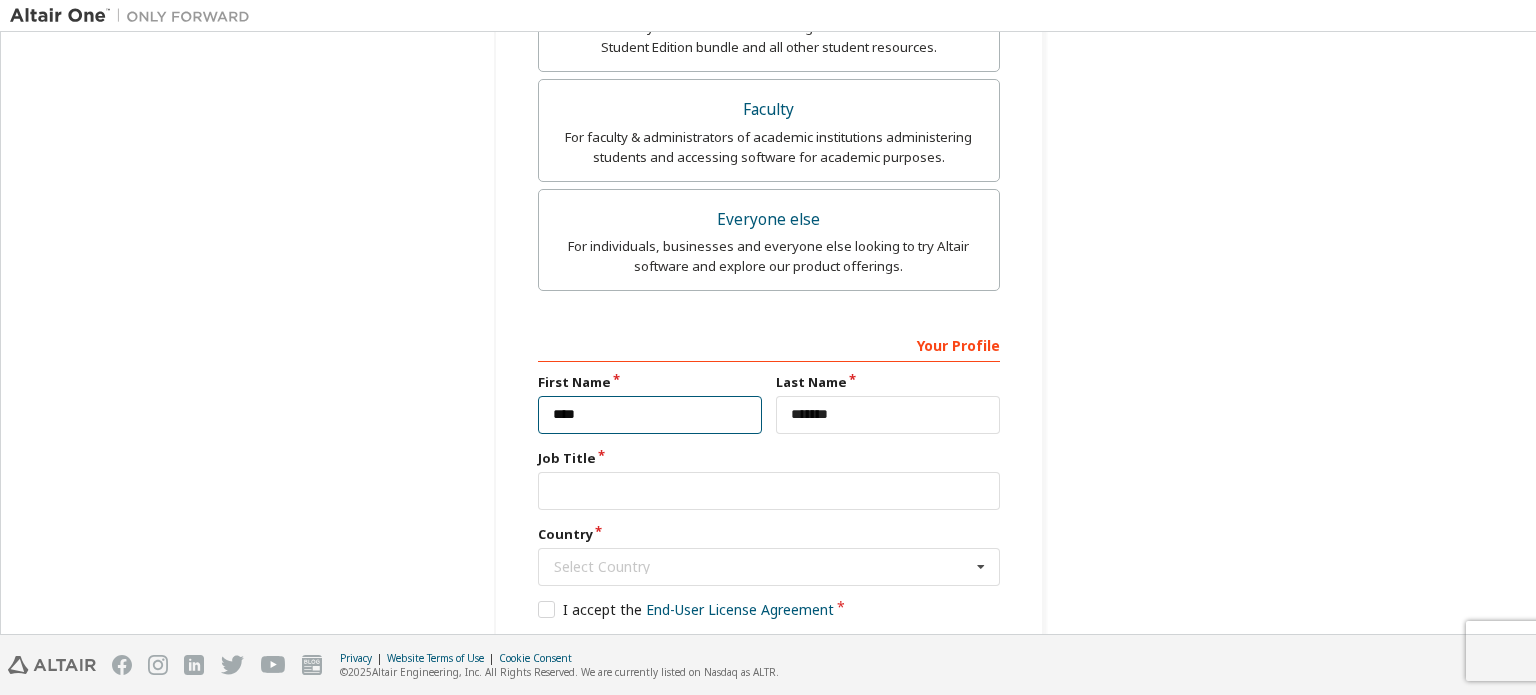 click on "****" at bounding box center [650, 415] 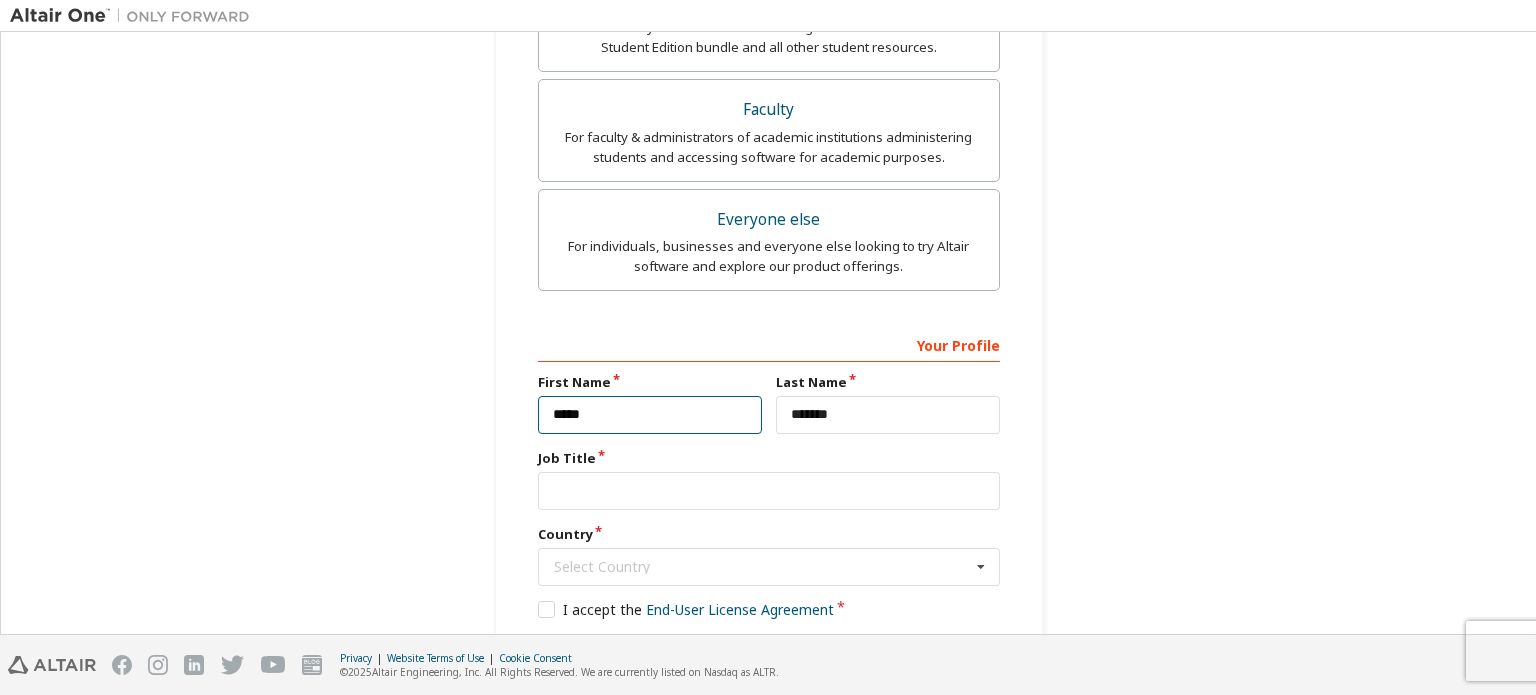 type on "****" 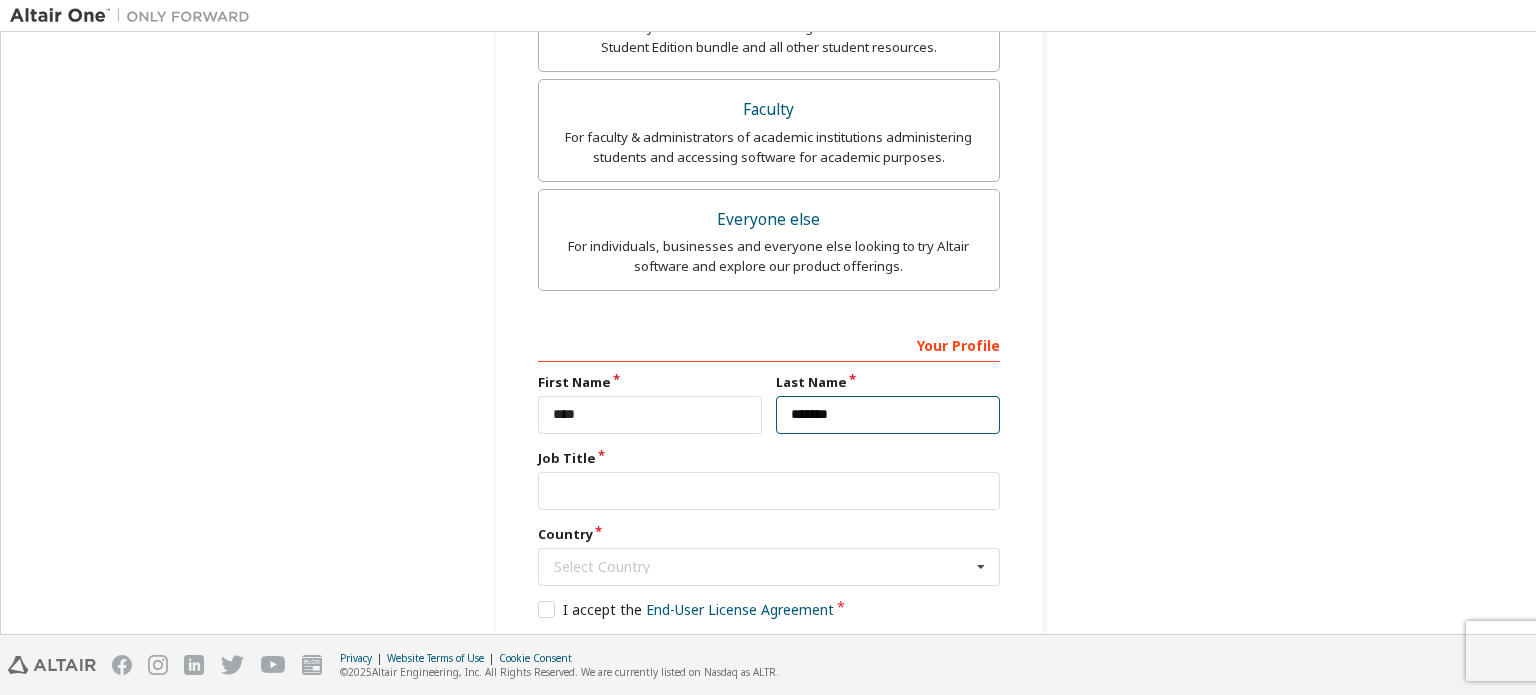 click on "*******" at bounding box center [888, 415] 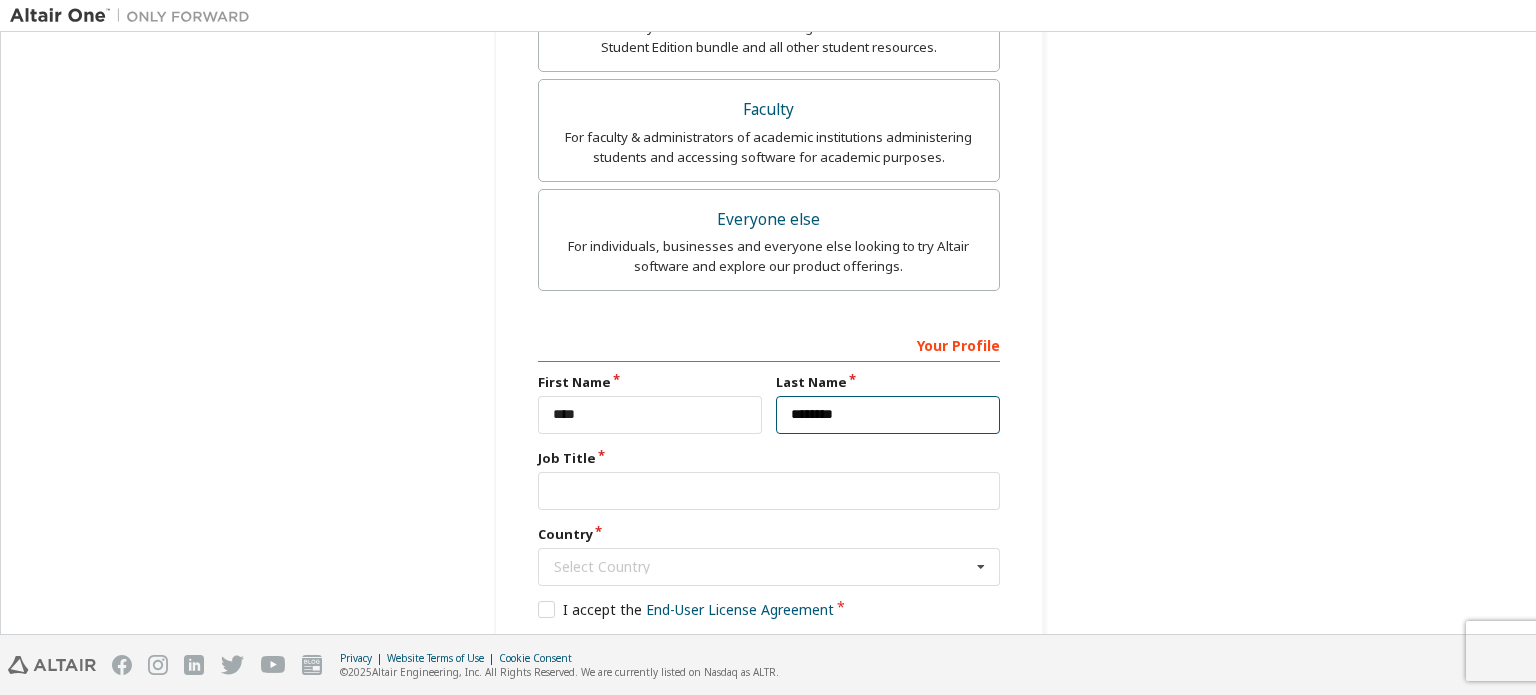 type on "*******" 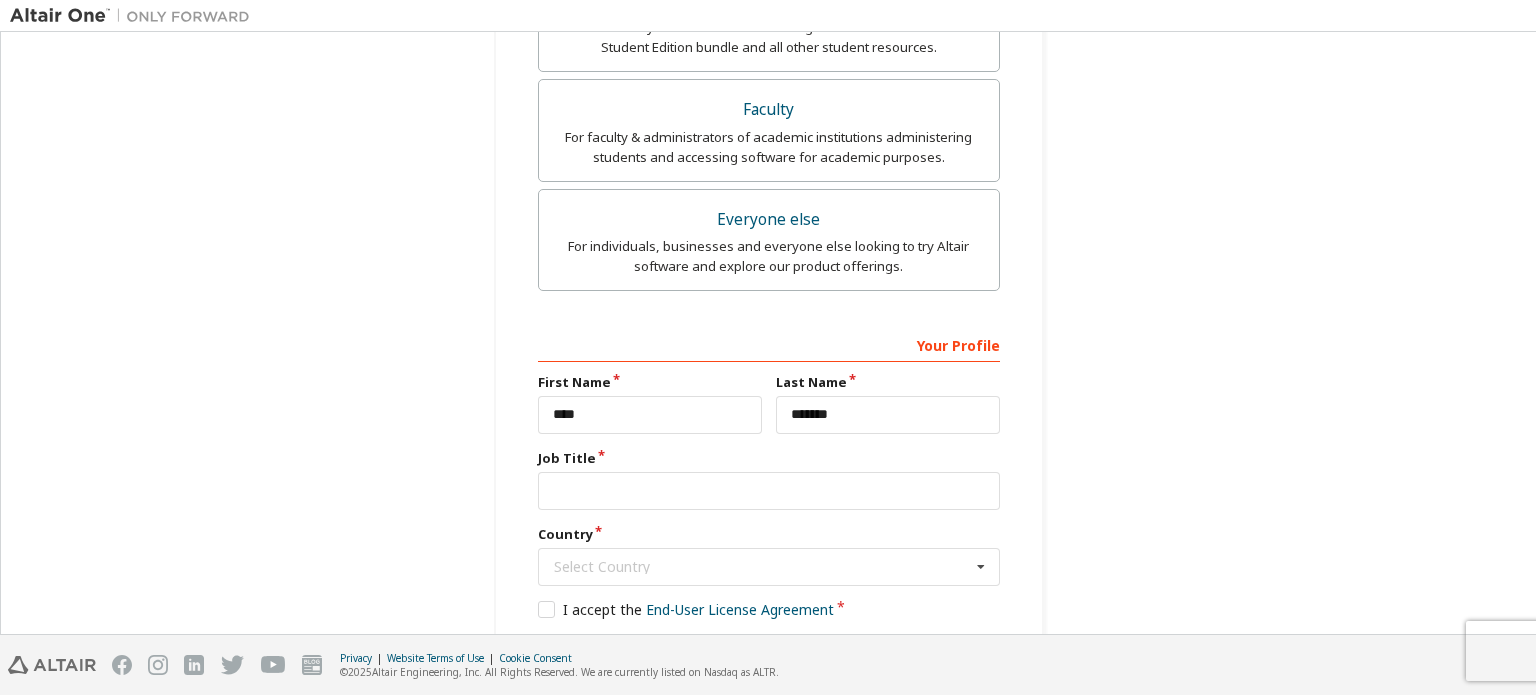 click on "**********" at bounding box center (768, 87) 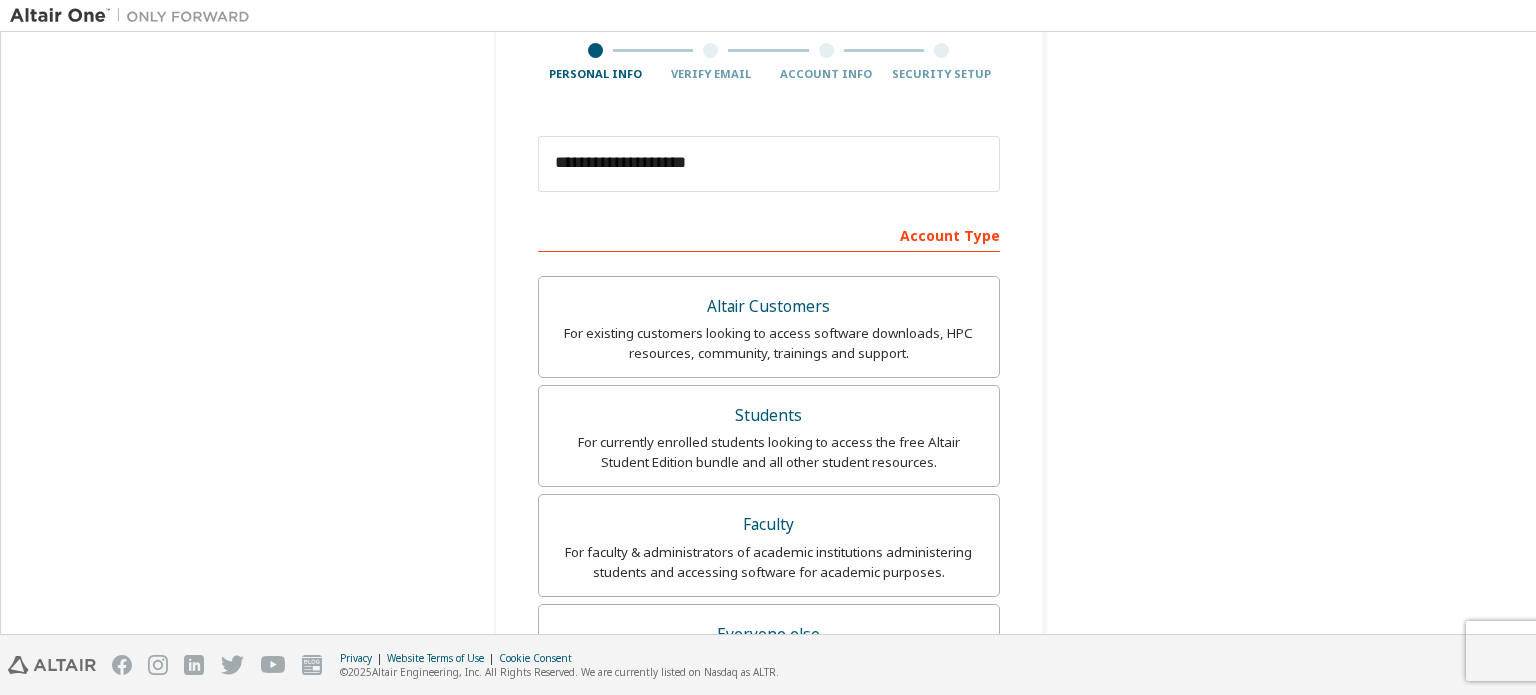 scroll, scrollTop: 100, scrollLeft: 0, axis: vertical 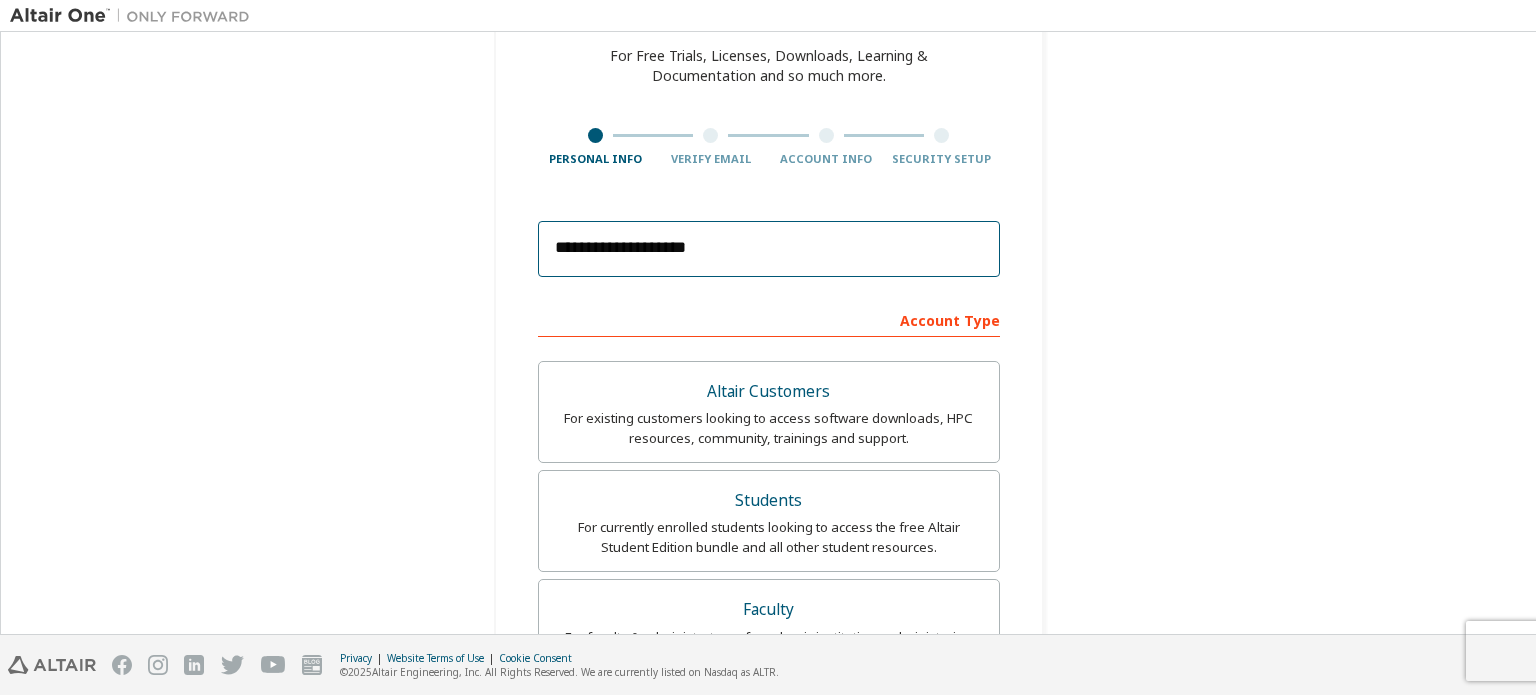 click on "**********" at bounding box center (769, 249) 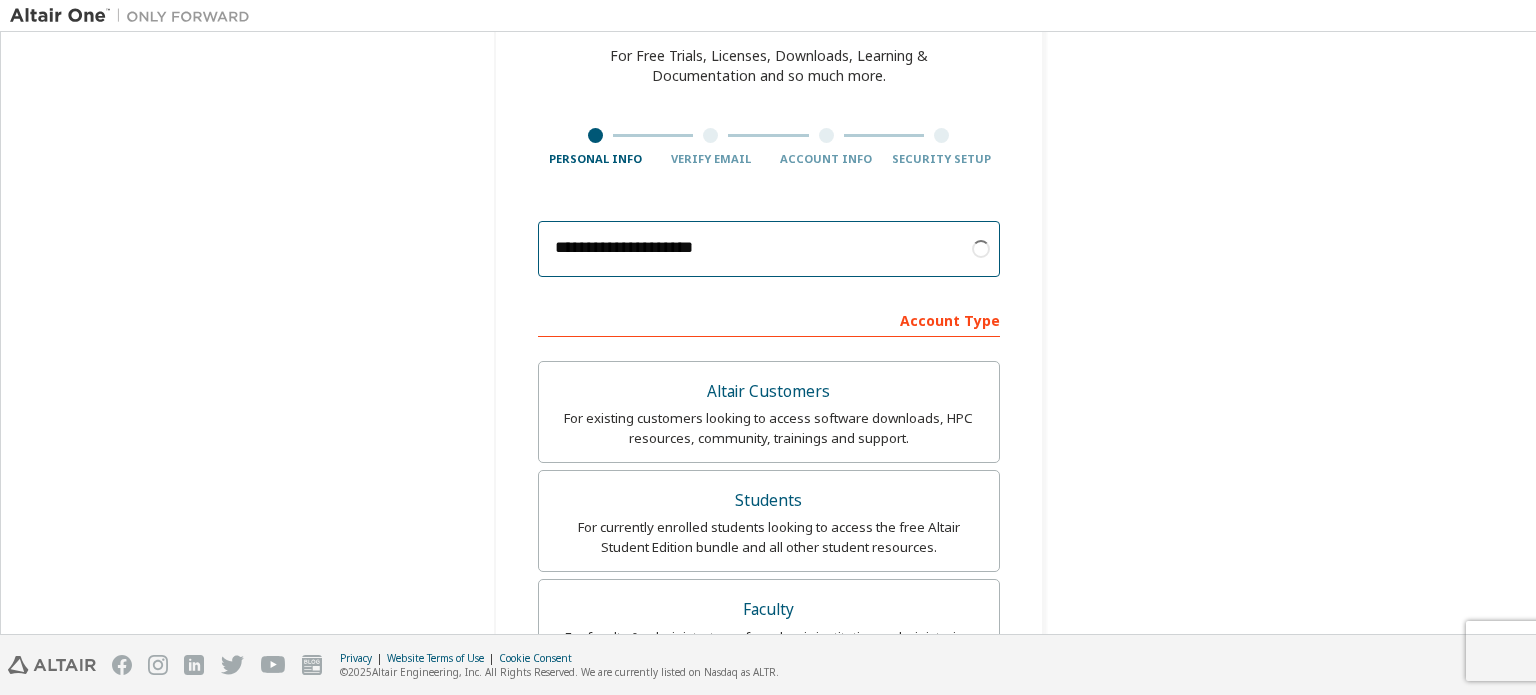 type on "**********" 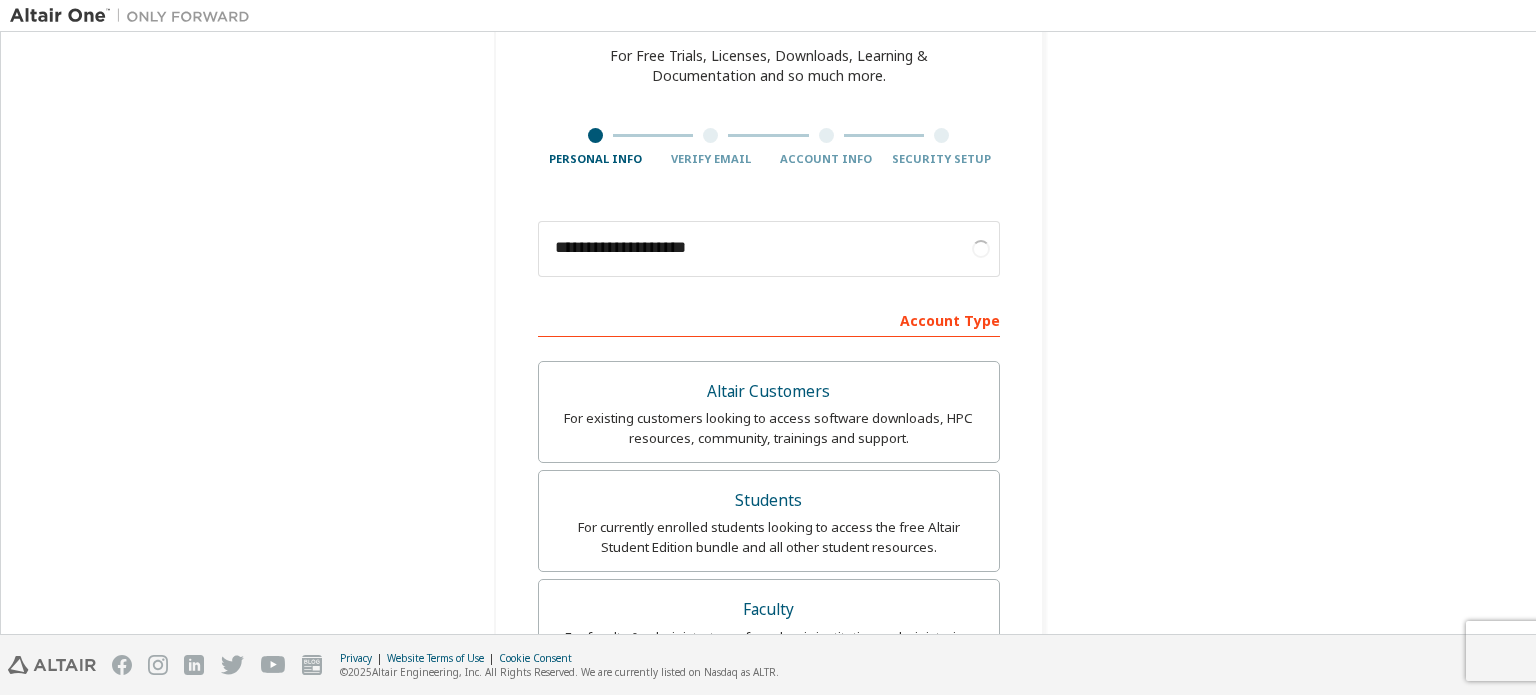 click on "**********" at bounding box center [768, 587] 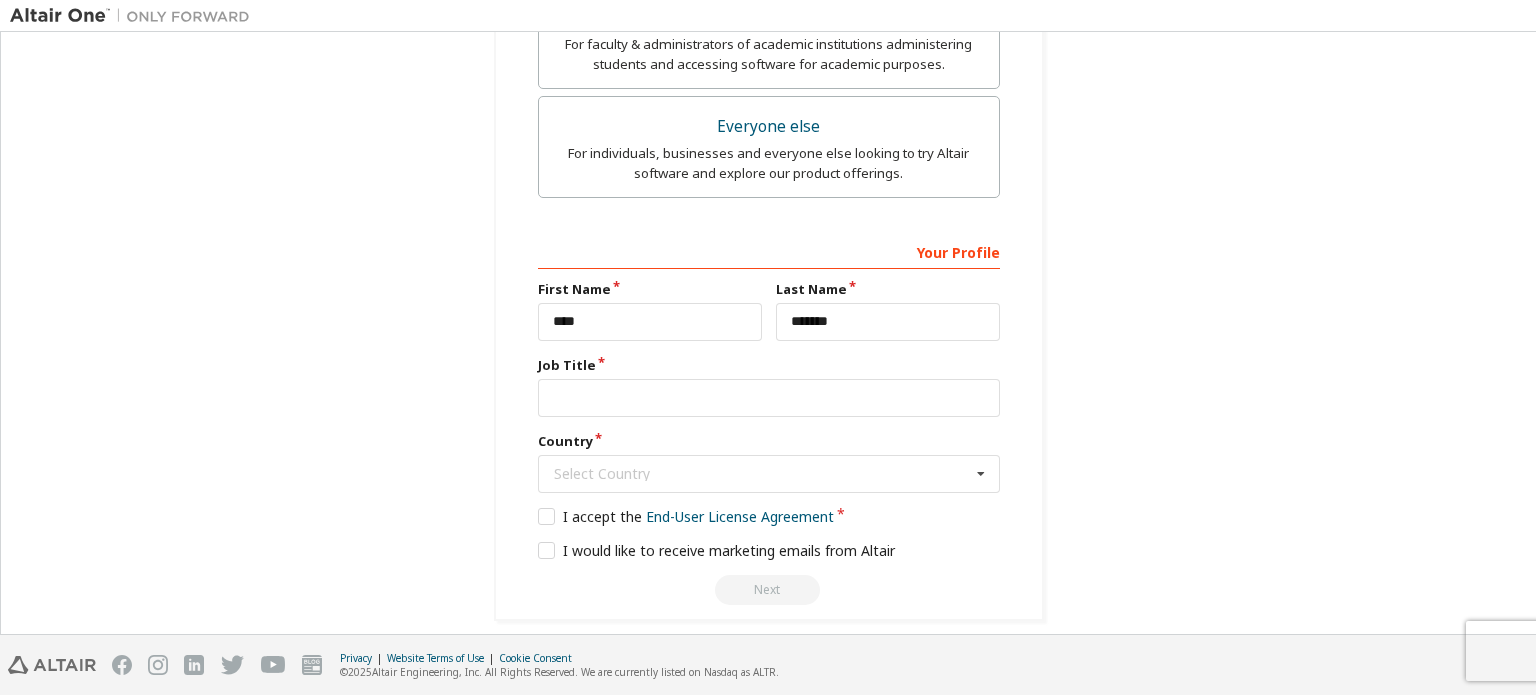 scroll, scrollTop: 703, scrollLeft: 0, axis: vertical 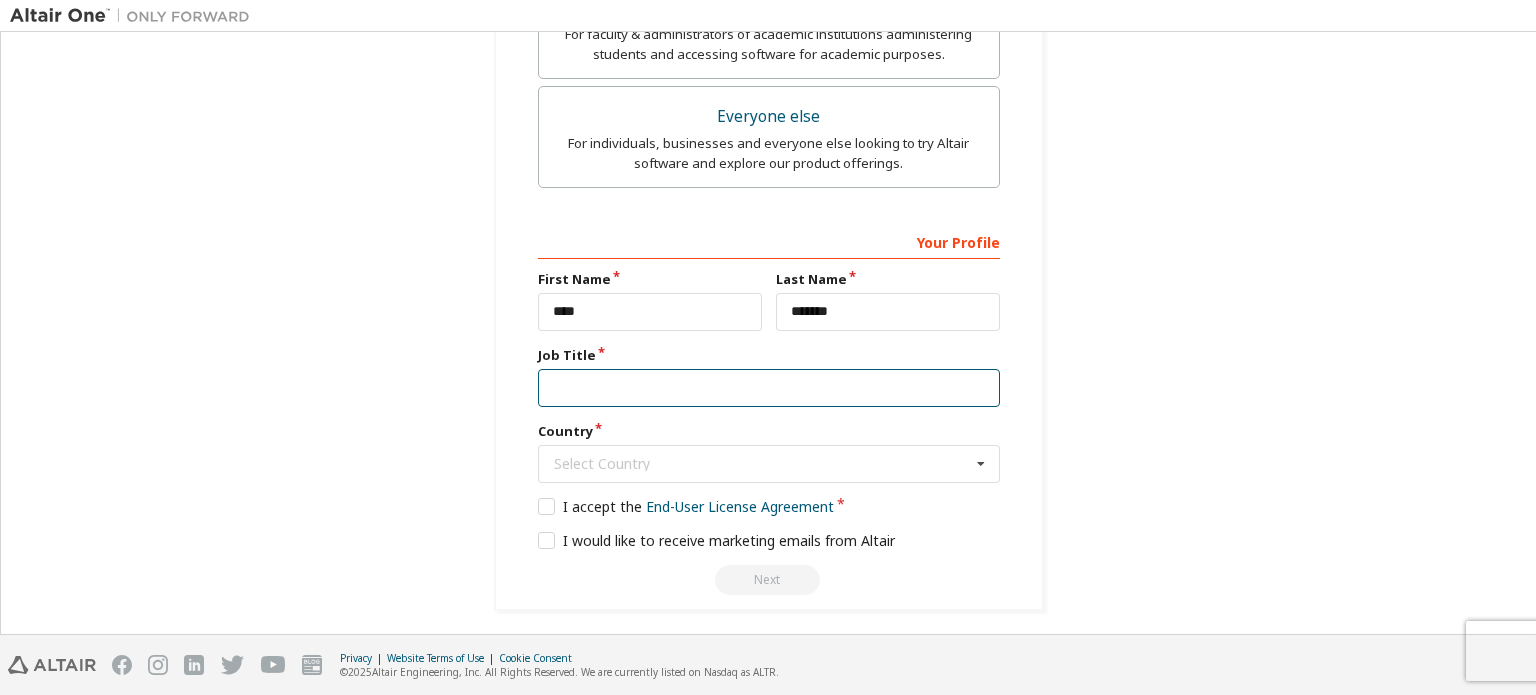 click at bounding box center (769, 388) 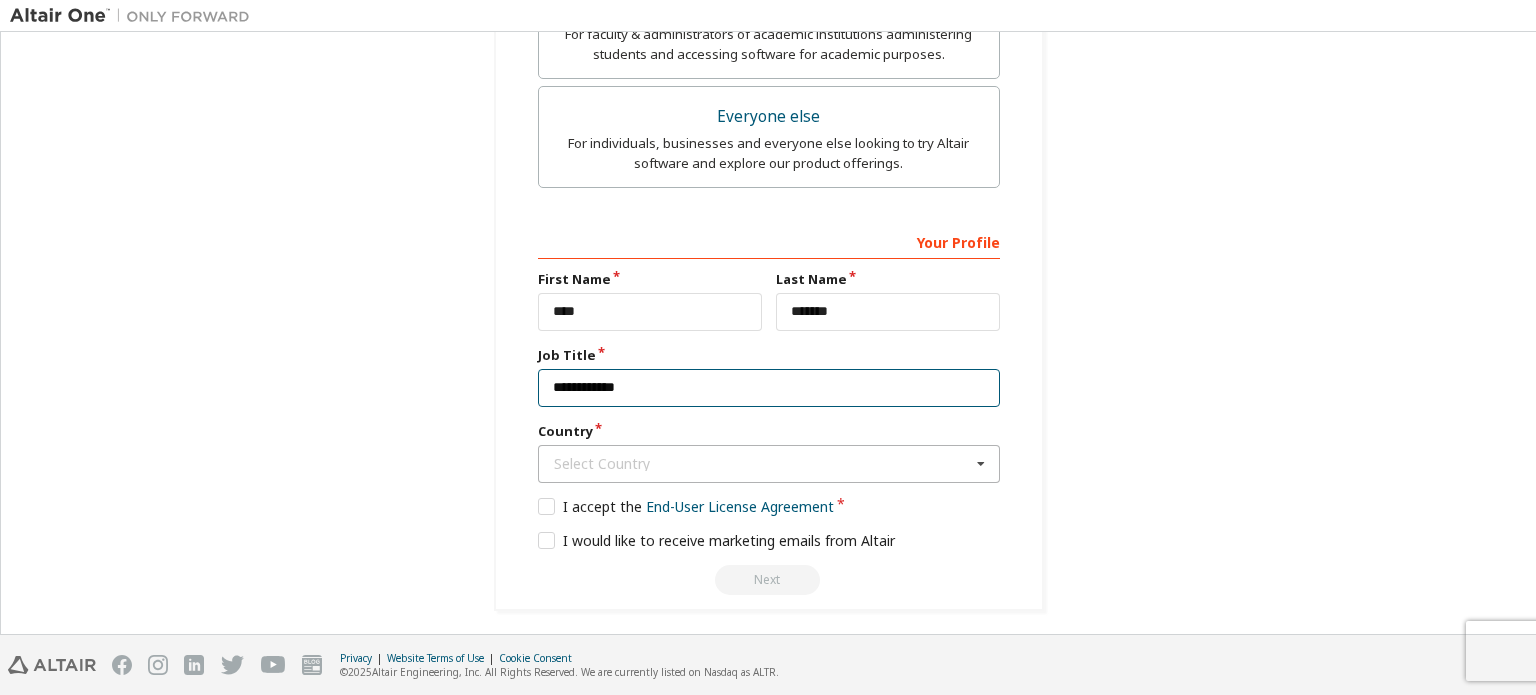 type on "**********" 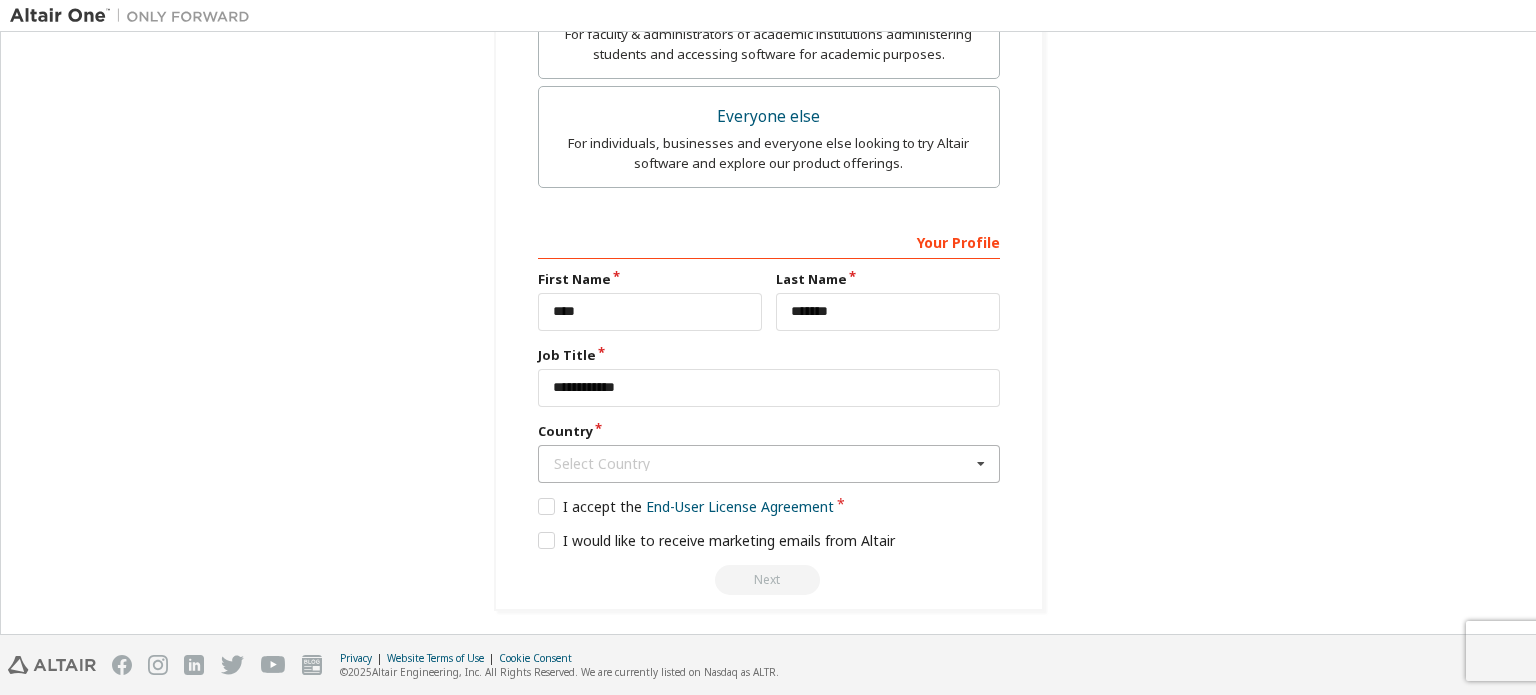 click on "Select Country" at bounding box center [762, 464] 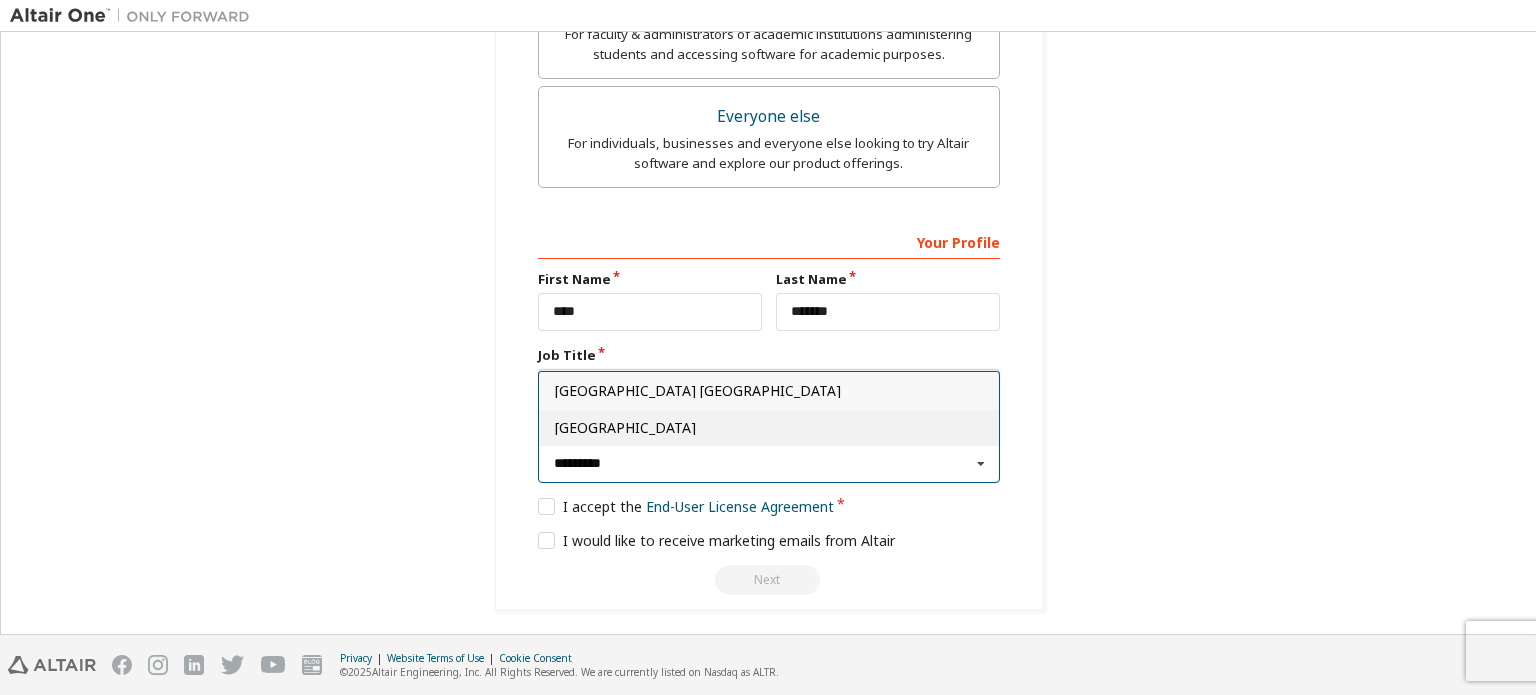 type on "*********" 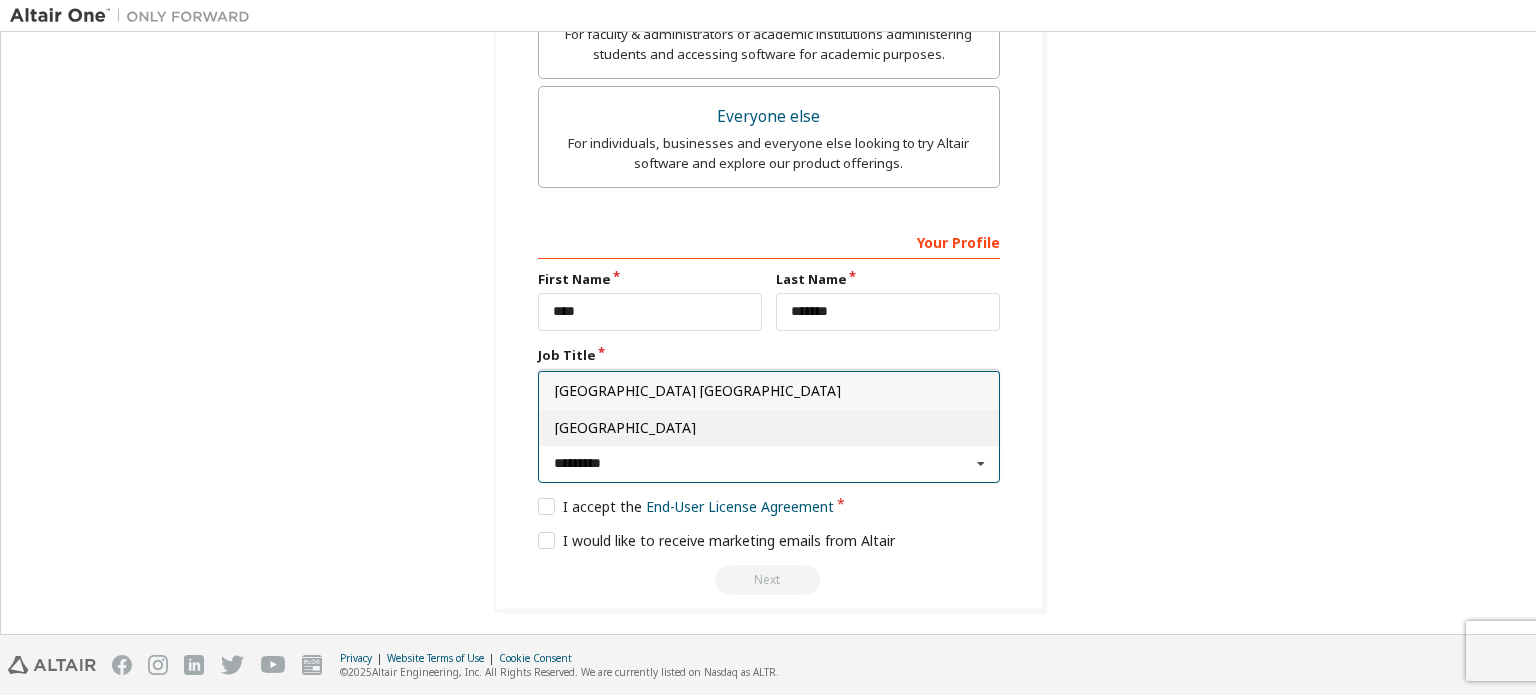 click on "[GEOGRAPHIC_DATA]" at bounding box center [769, 428] 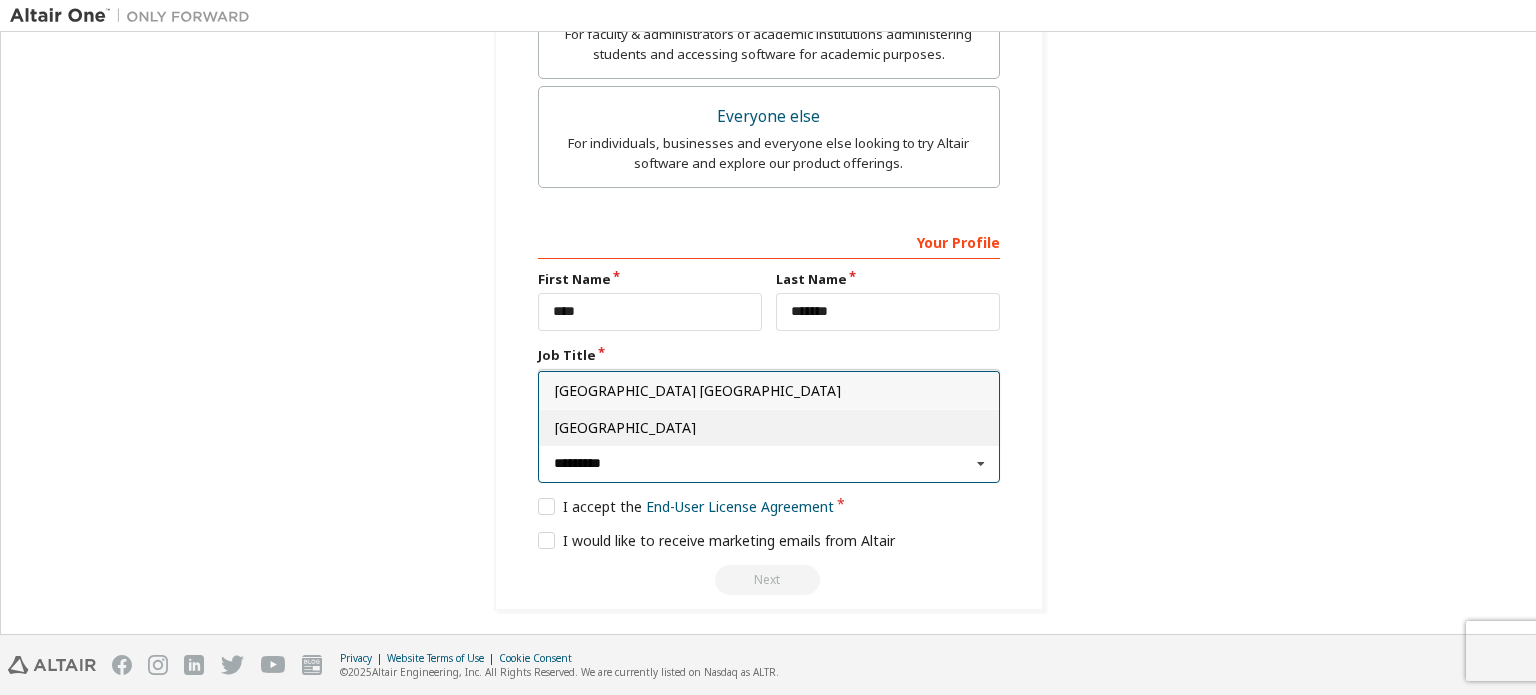 type on "***" 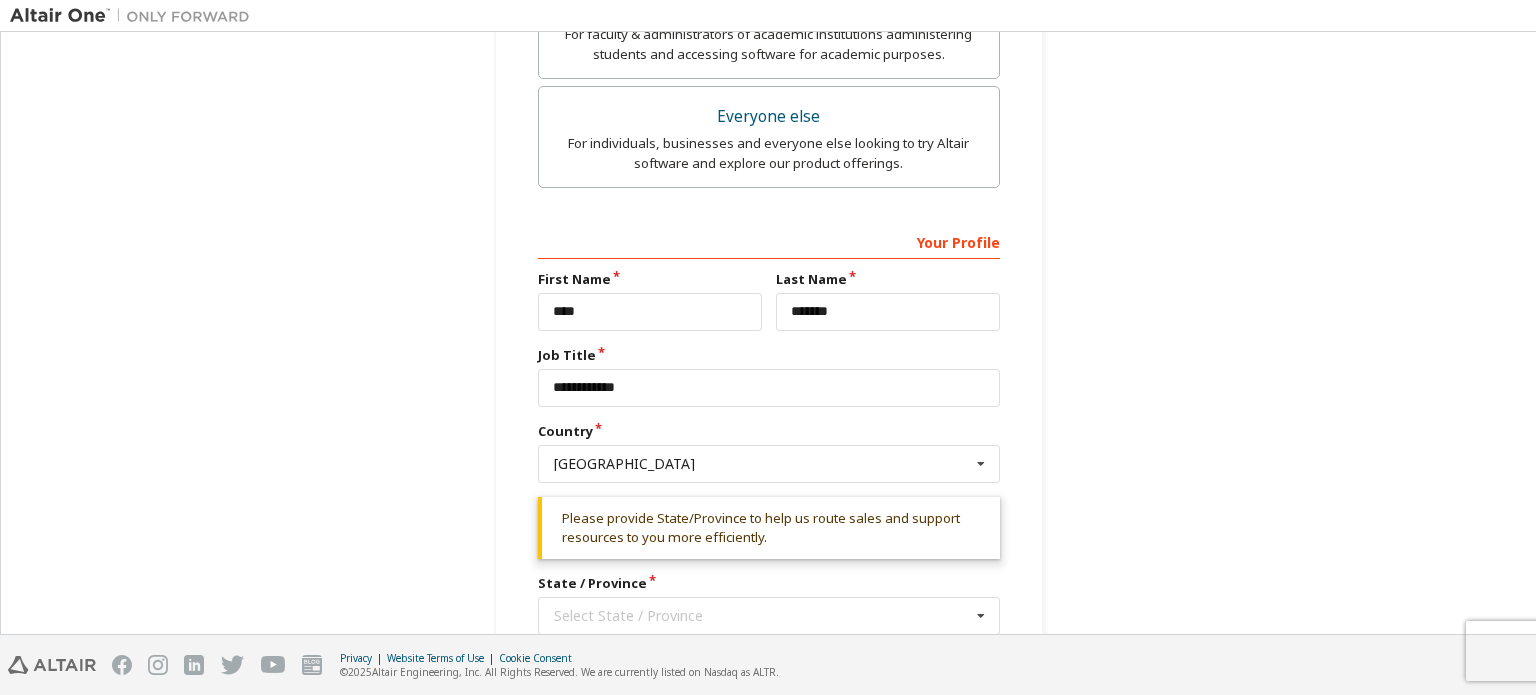 click on "**********" at bounding box center (768, 60) 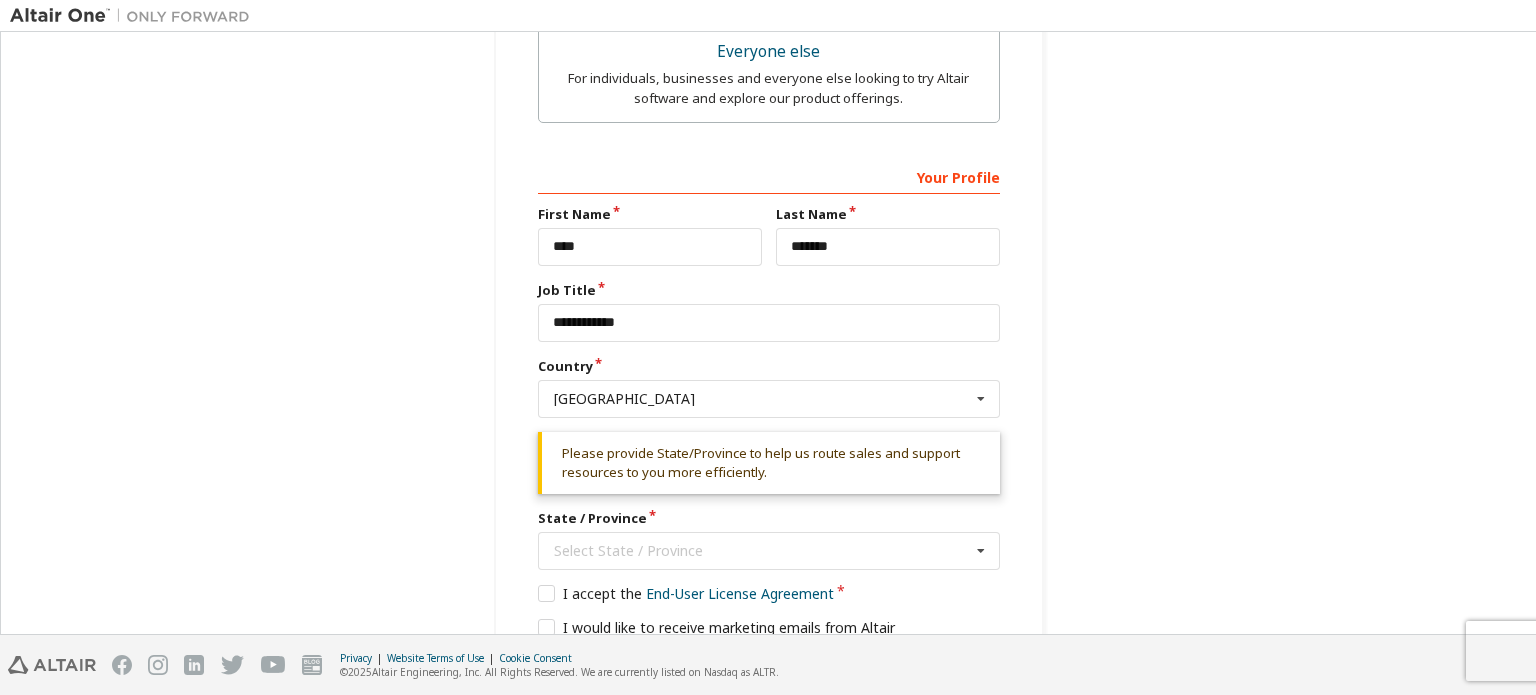 scroll, scrollTop: 803, scrollLeft: 0, axis: vertical 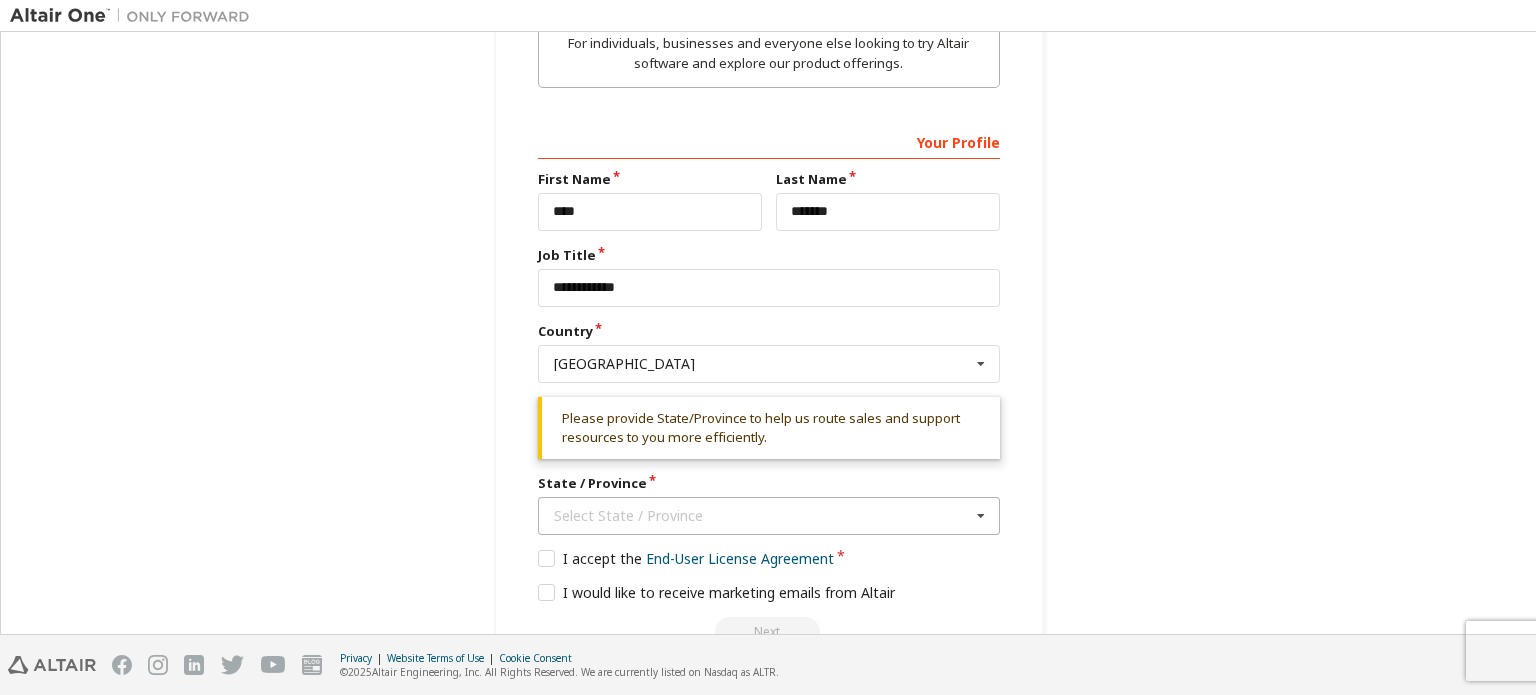 click on "Select State / Province" at bounding box center [762, 516] 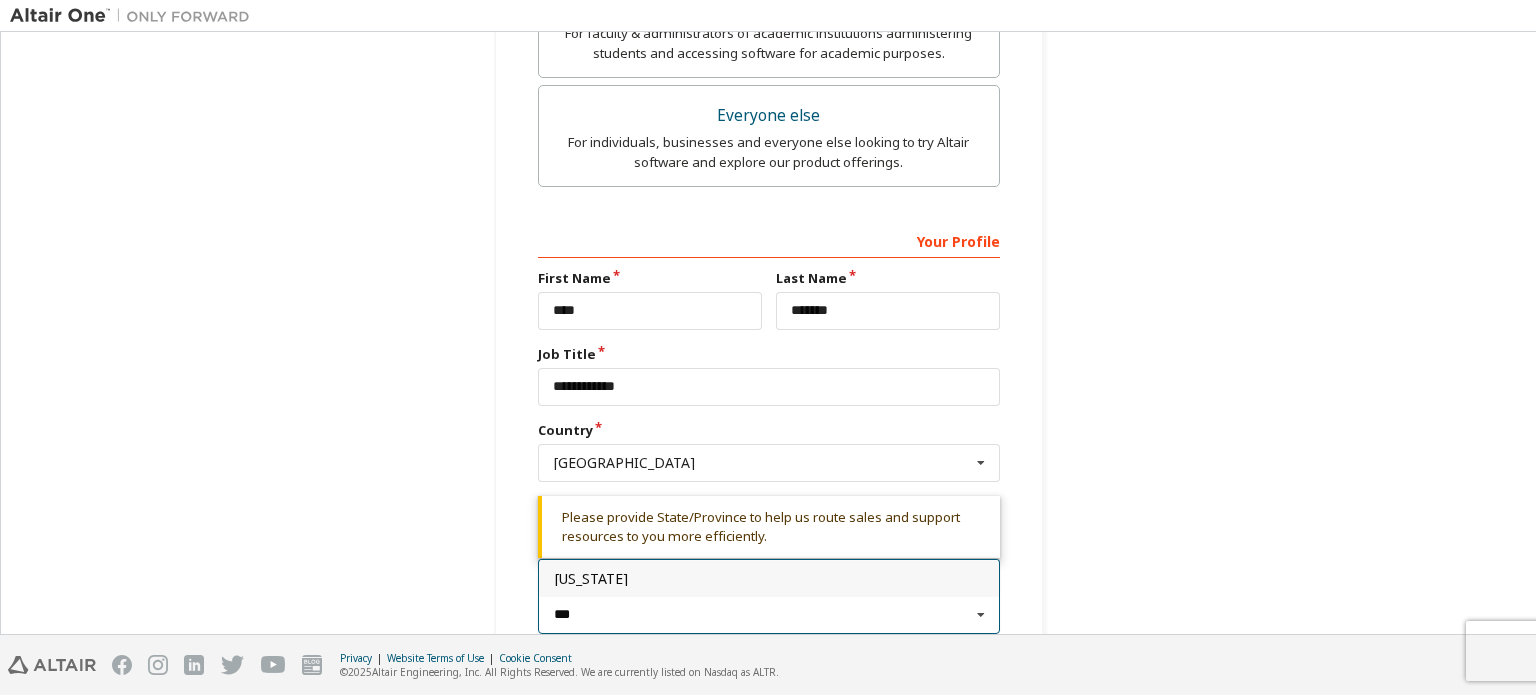 scroll, scrollTop: 703, scrollLeft: 0, axis: vertical 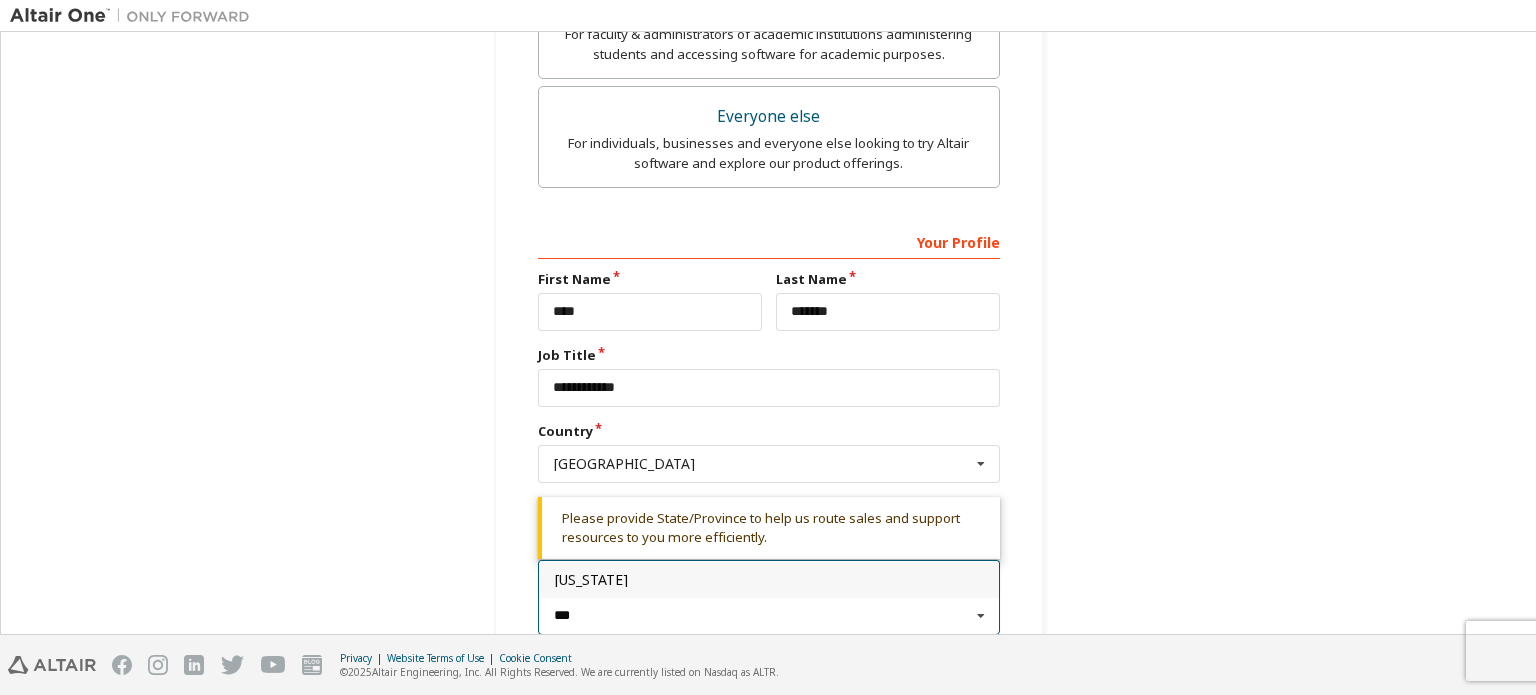 type on "***" 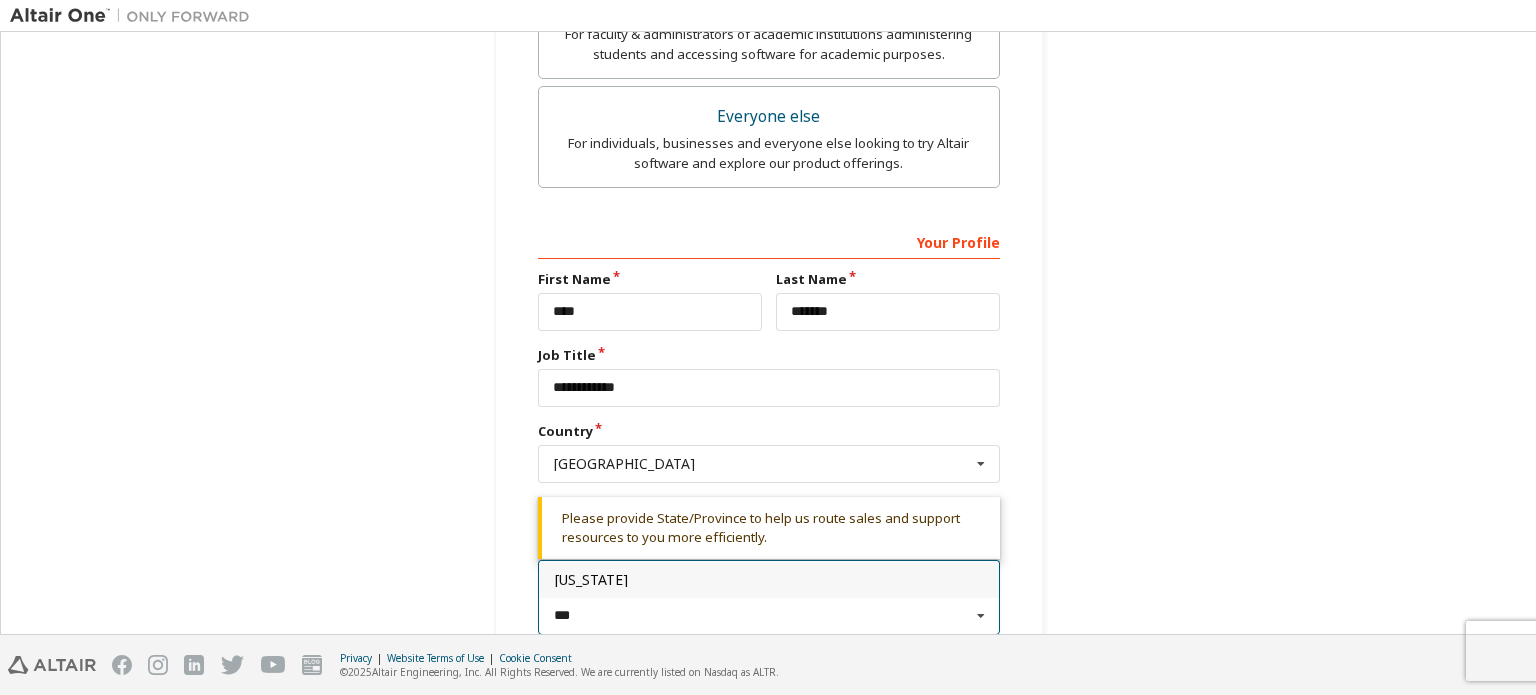 click on "[US_STATE]" at bounding box center [769, 580] 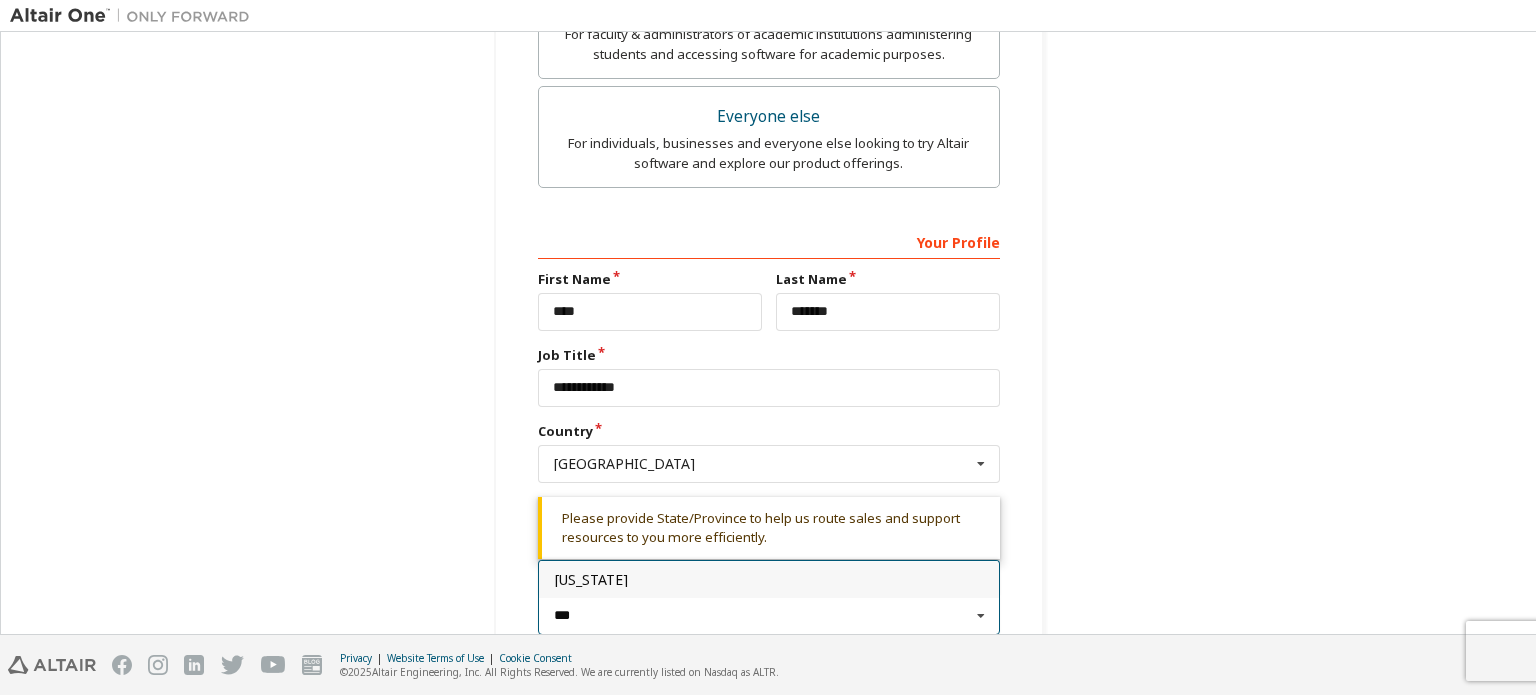 type on "**" 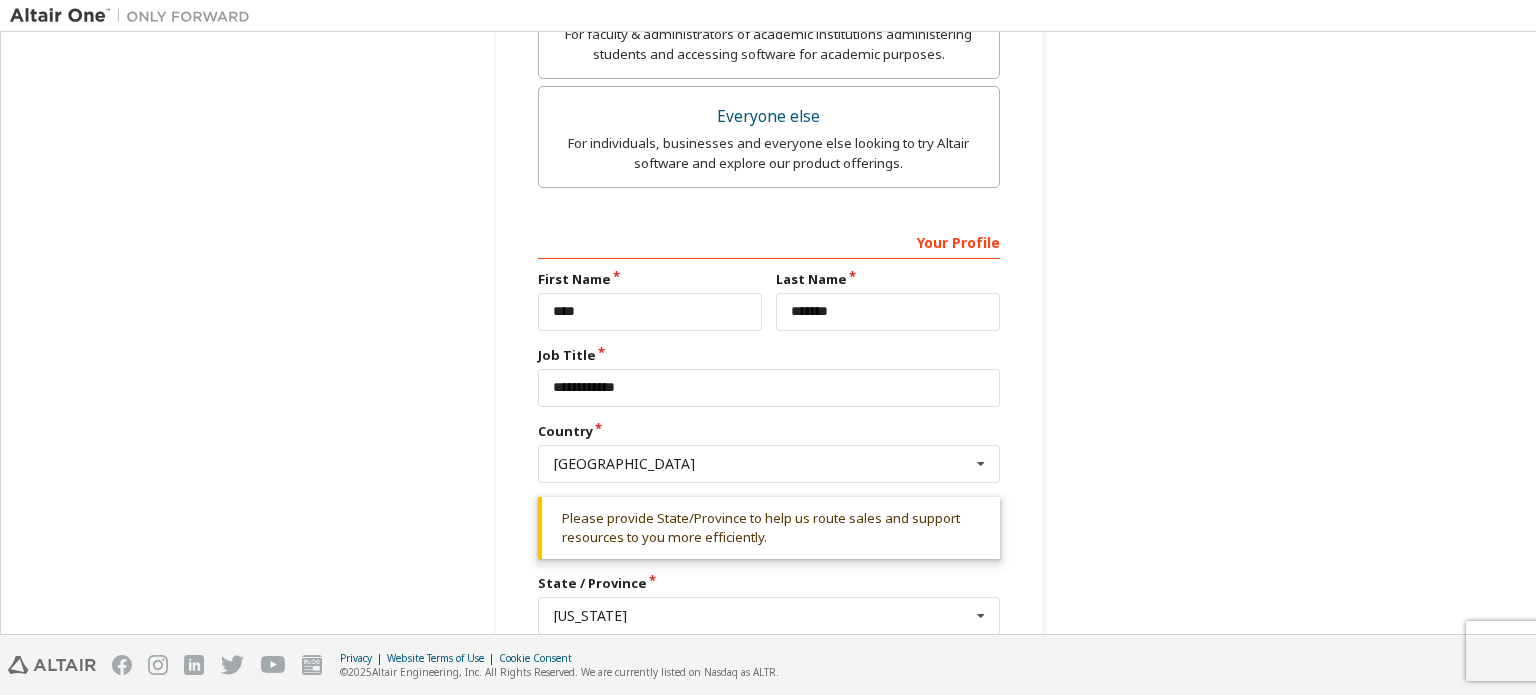 click on "**********" at bounding box center [768, 60] 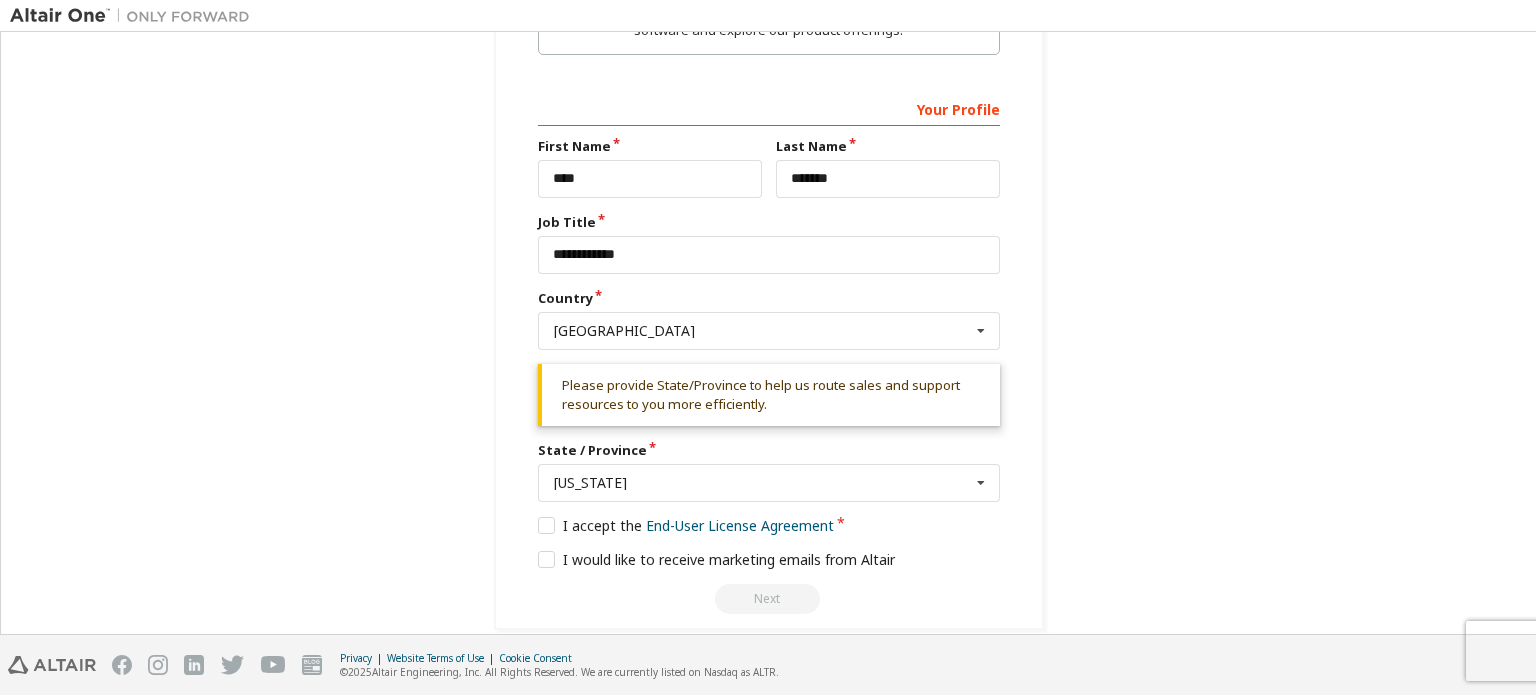 scroll, scrollTop: 855, scrollLeft: 0, axis: vertical 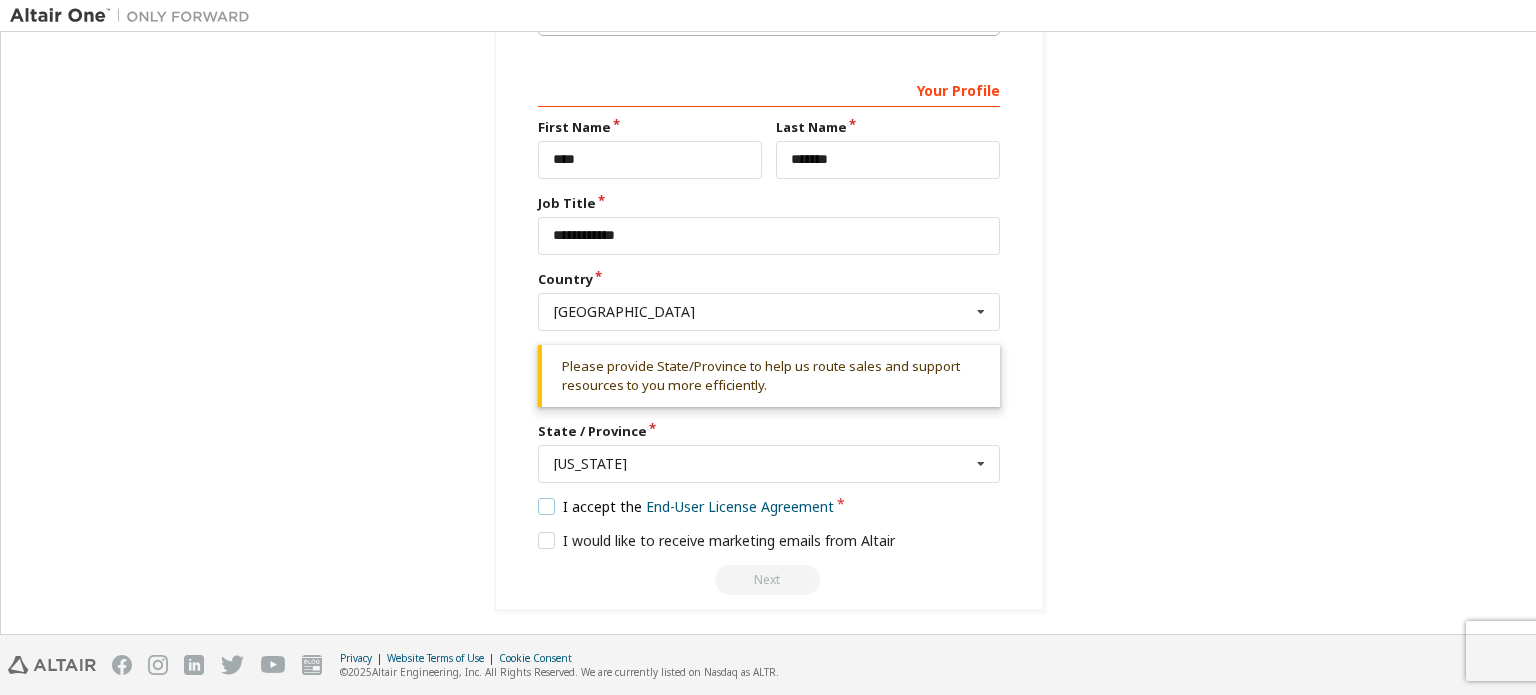 click on "I accept the    End-User License Agreement" at bounding box center (686, 506) 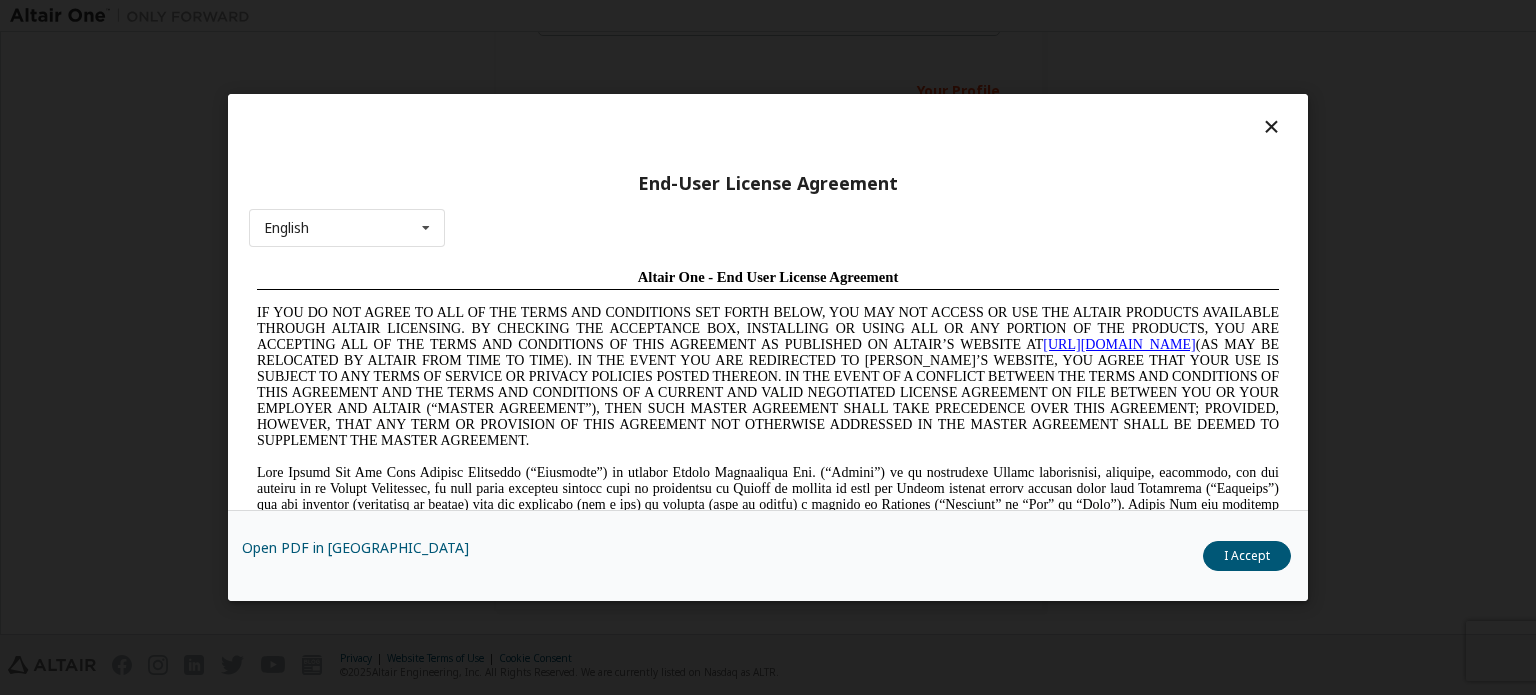 scroll, scrollTop: 0, scrollLeft: 0, axis: both 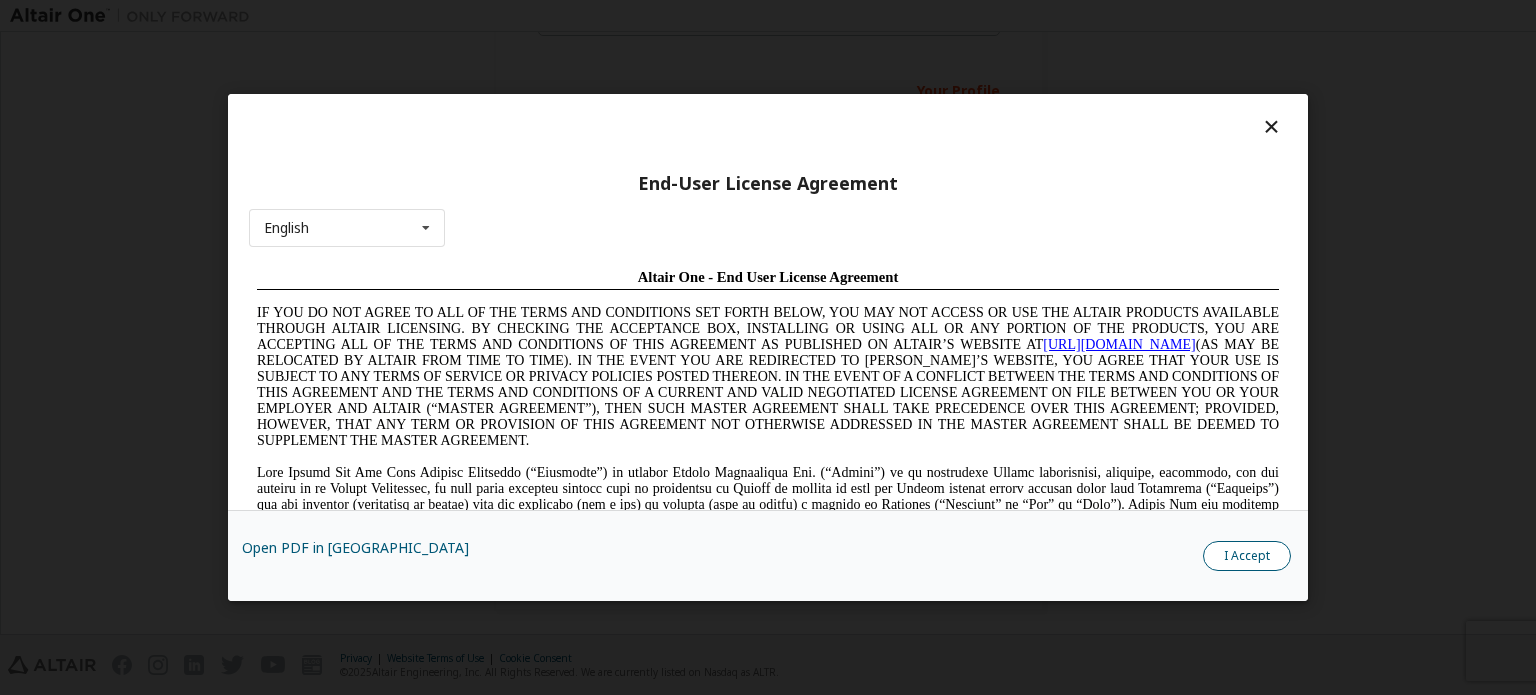 click on "I Accept" at bounding box center (1247, 556) 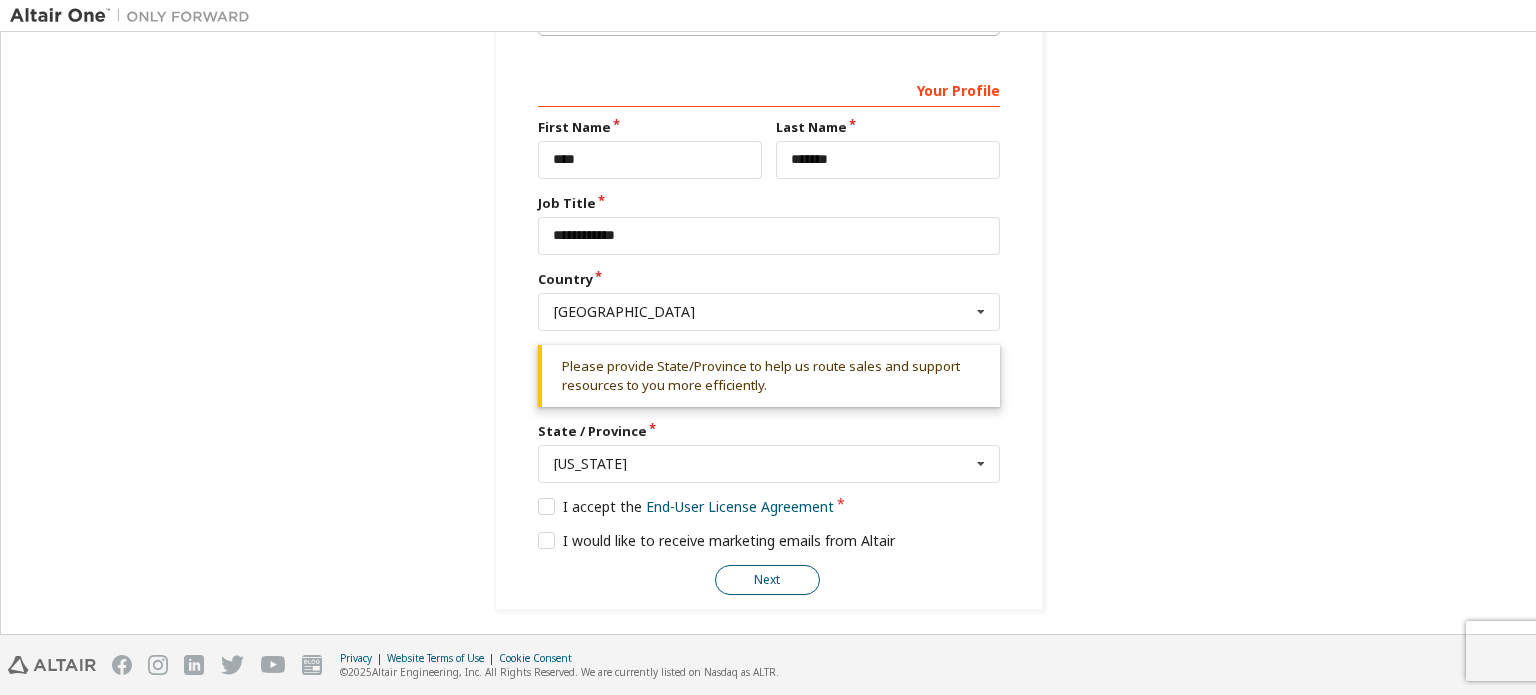 click on "Next" at bounding box center (767, 580) 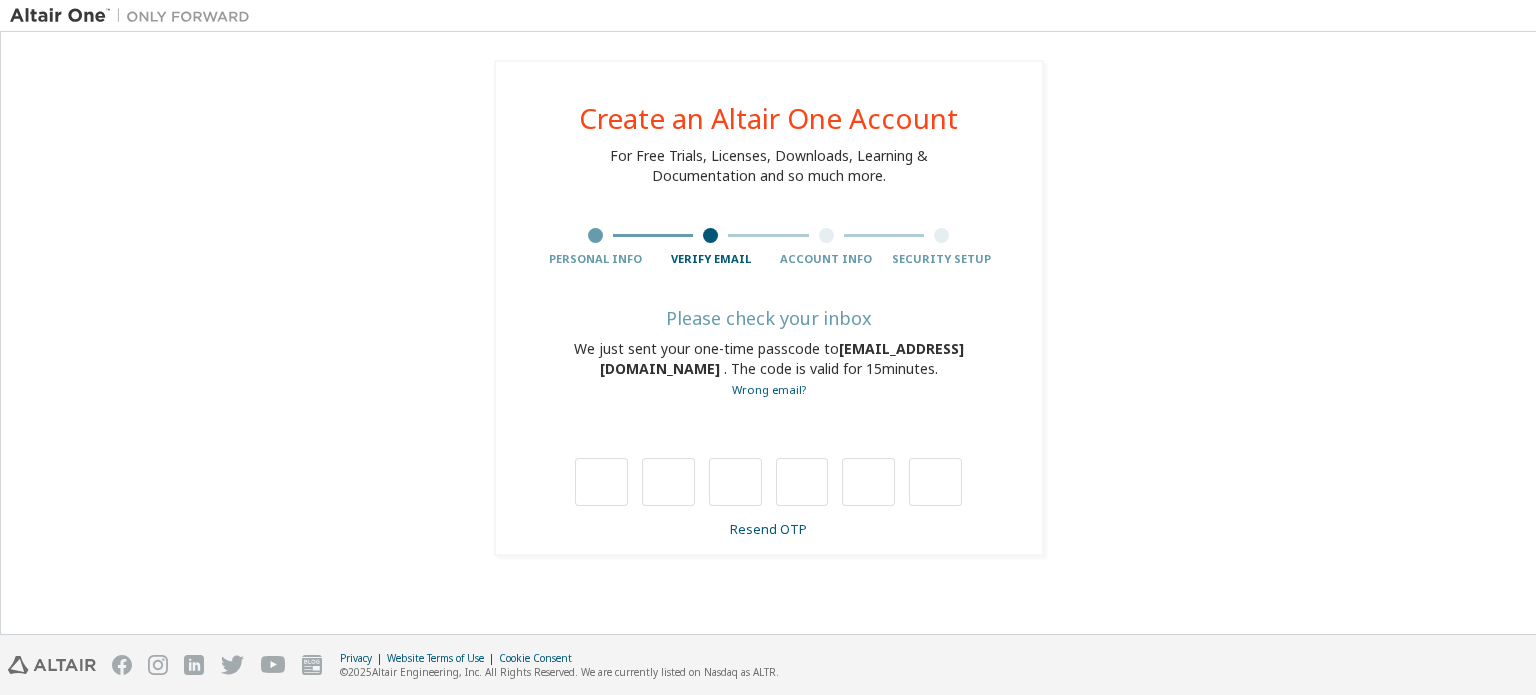 scroll, scrollTop: 0, scrollLeft: 0, axis: both 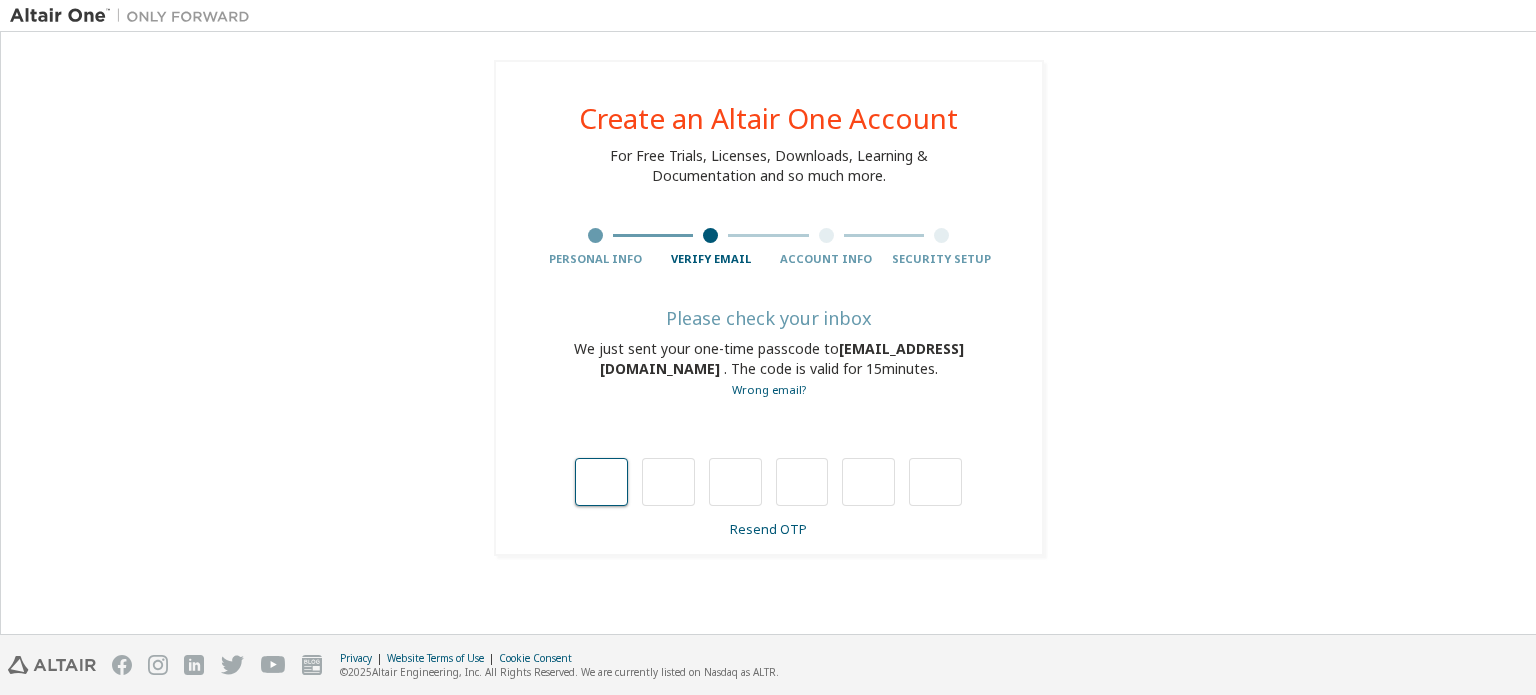 click at bounding box center [601, 482] 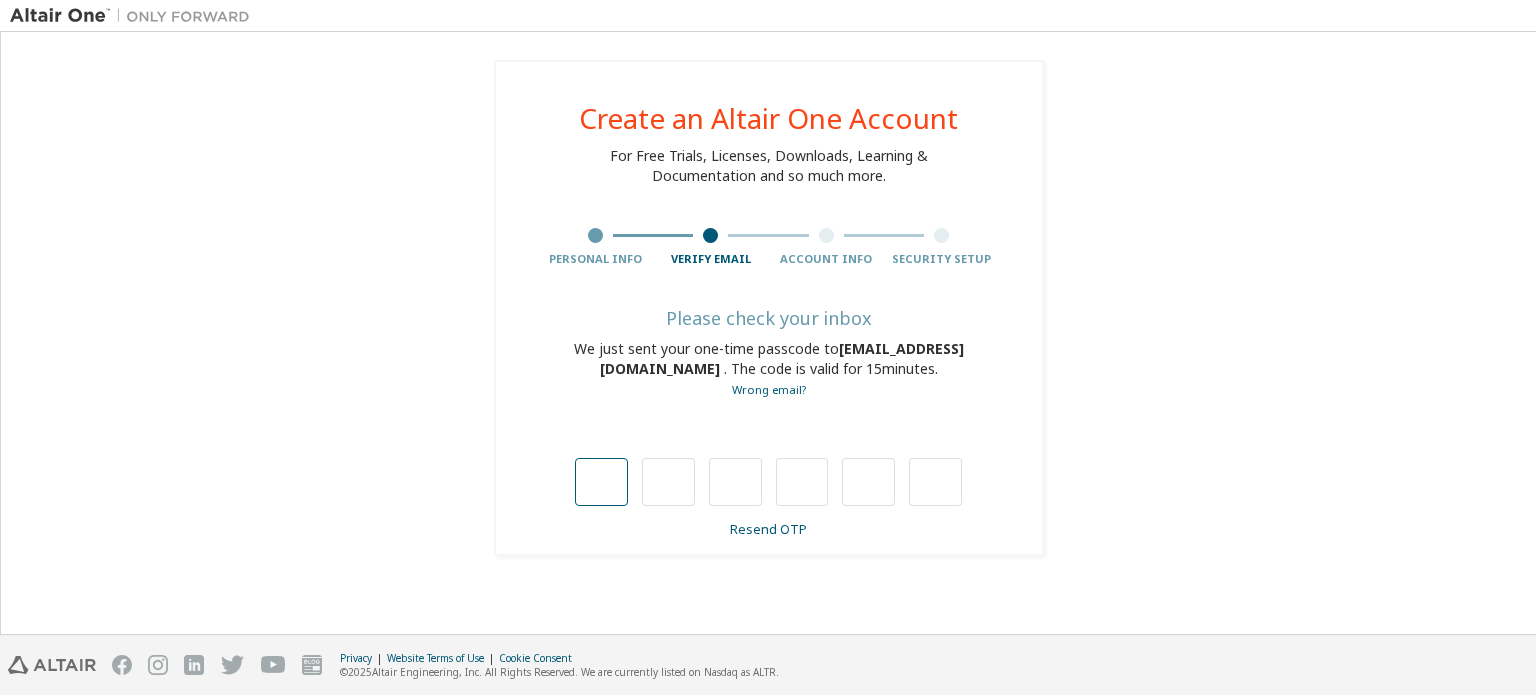 type on "*" 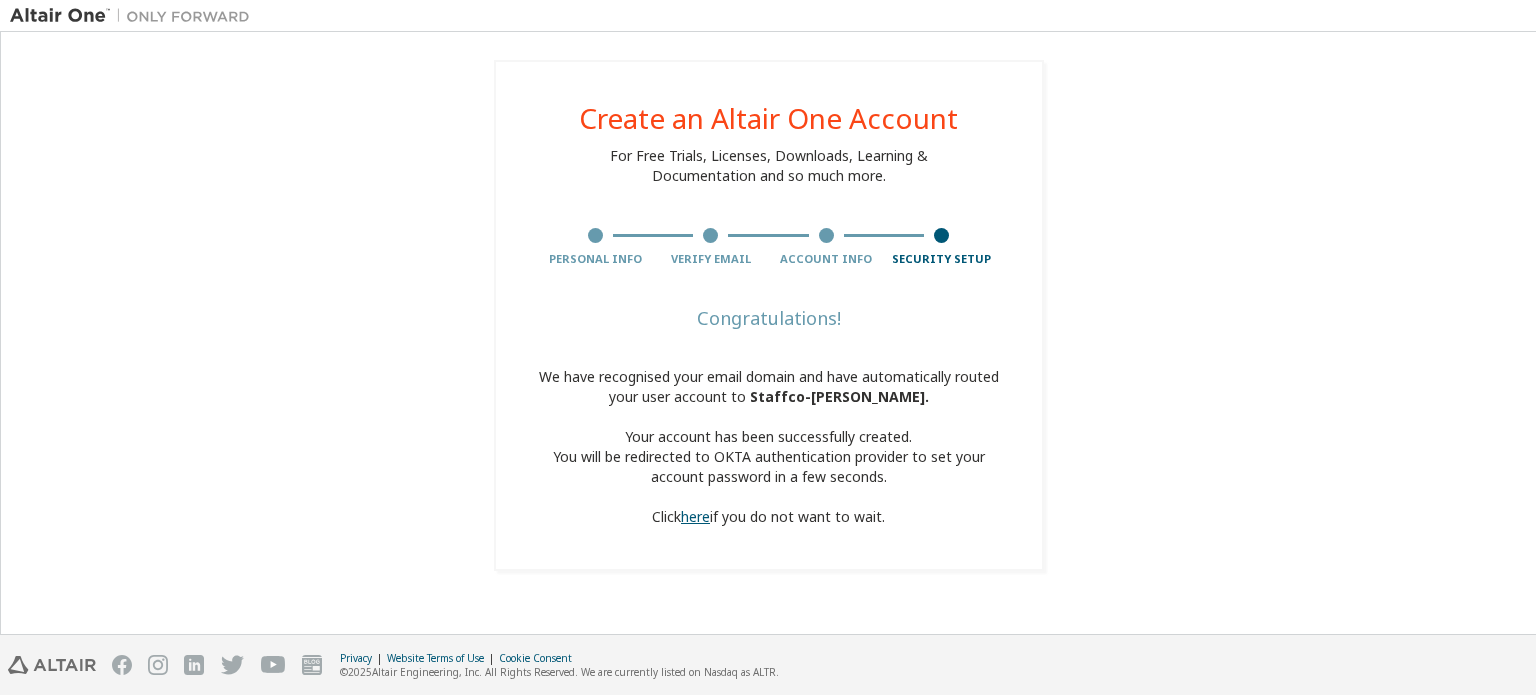 click on "here" at bounding box center [695, 516] 